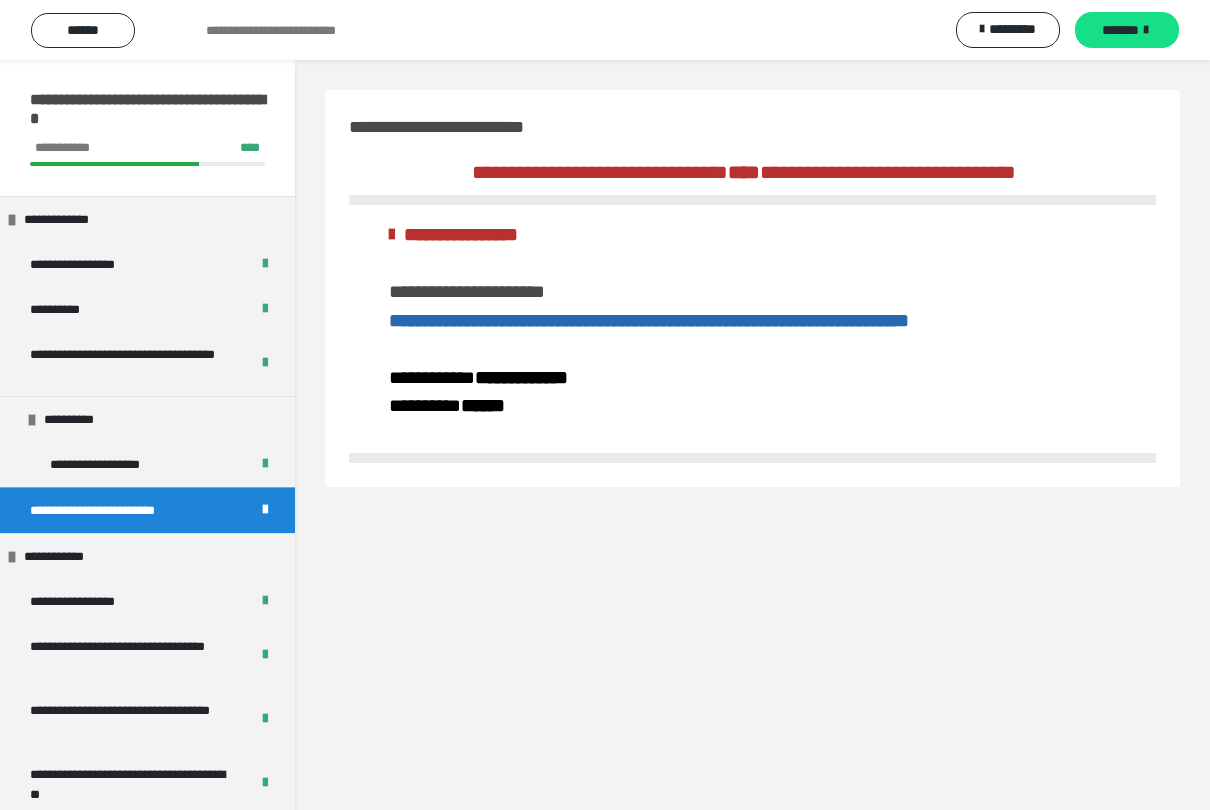scroll, scrollTop: 60, scrollLeft: 0, axis: vertical 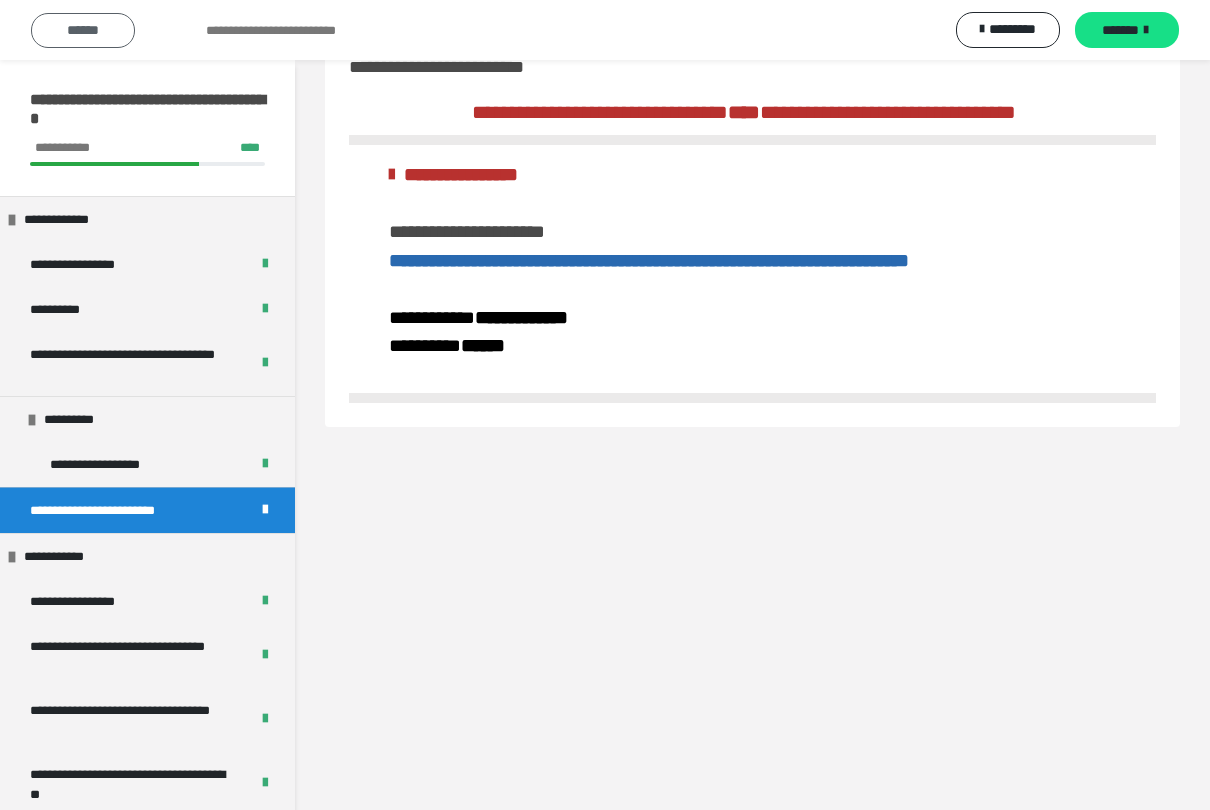 click on "******" at bounding box center [83, 30] 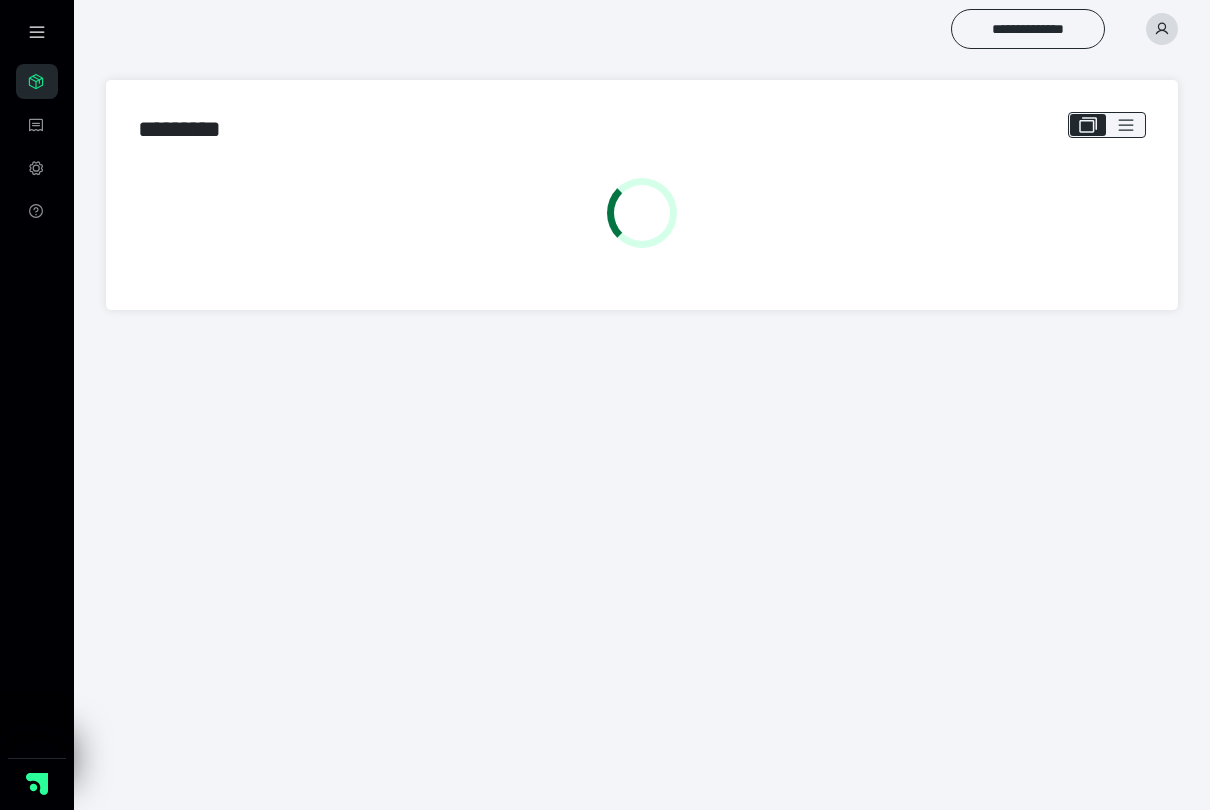scroll, scrollTop: 0, scrollLeft: 0, axis: both 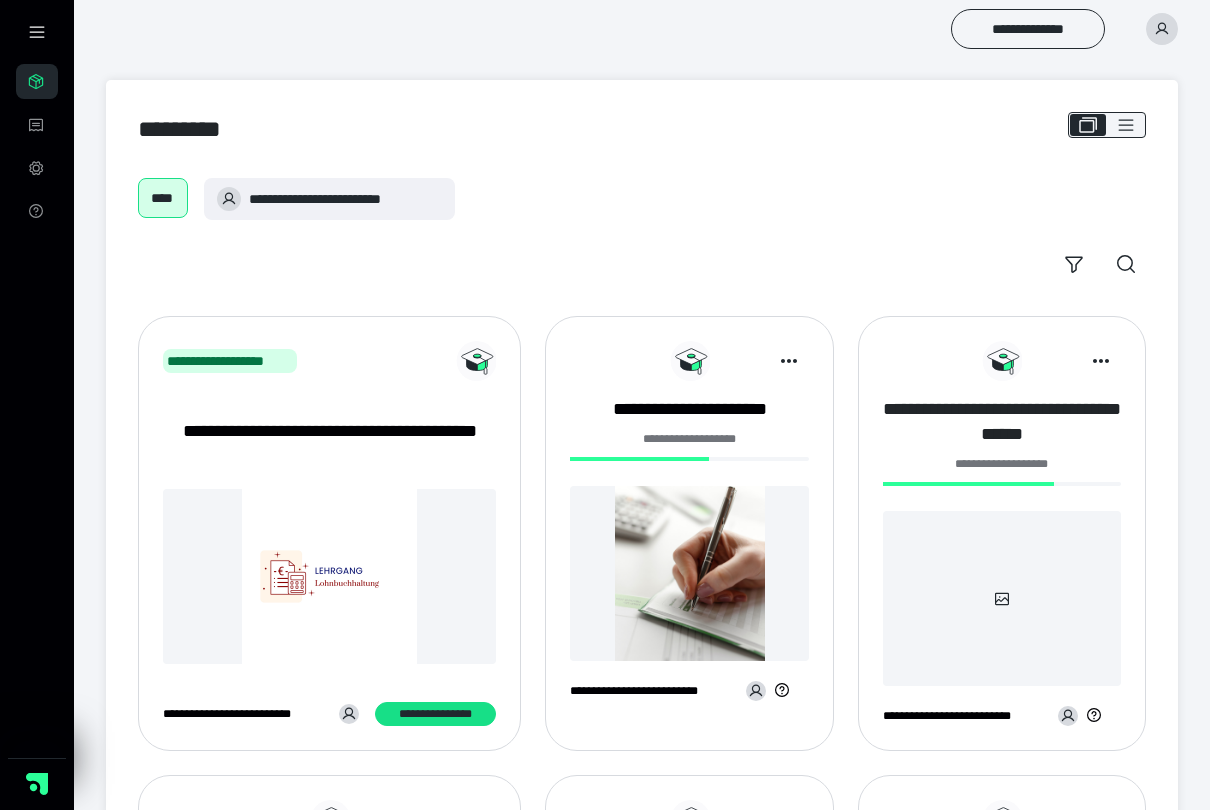 click on "**********" at bounding box center [1002, 422] 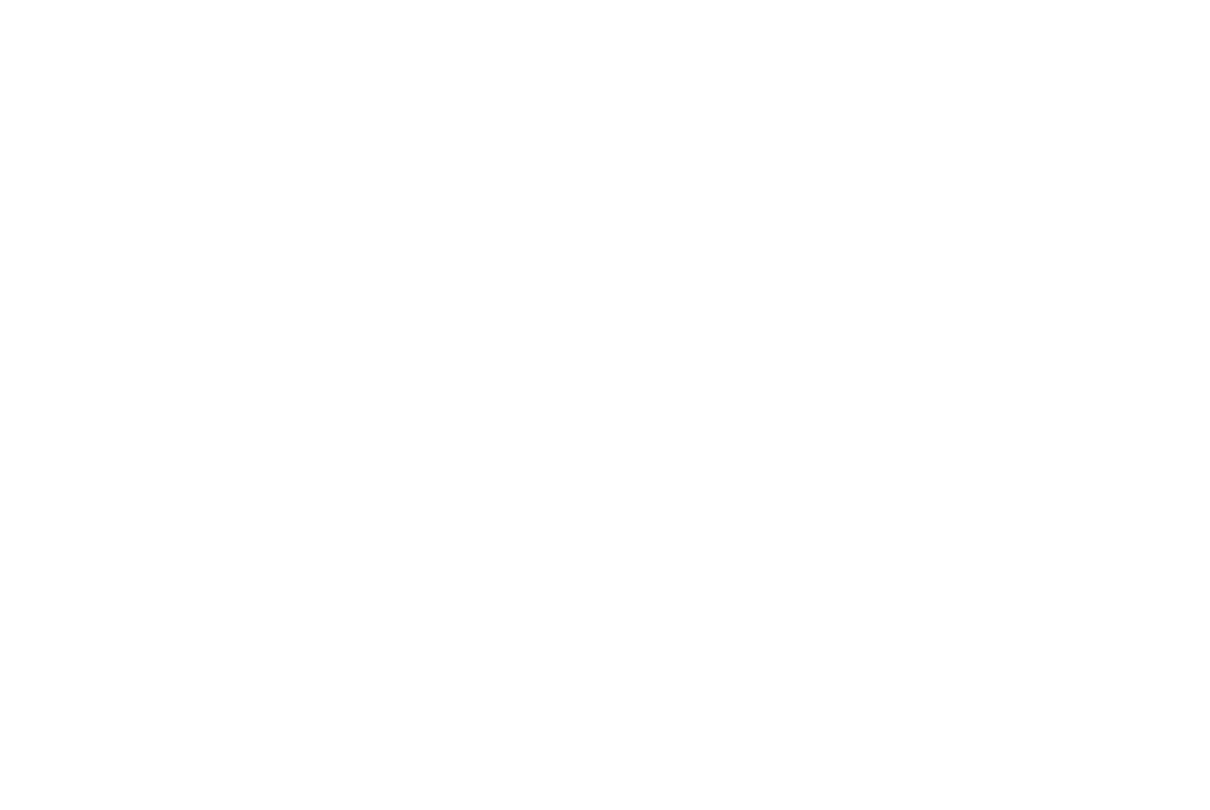scroll, scrollTop: 0, scrollLeft: 0, axis: both 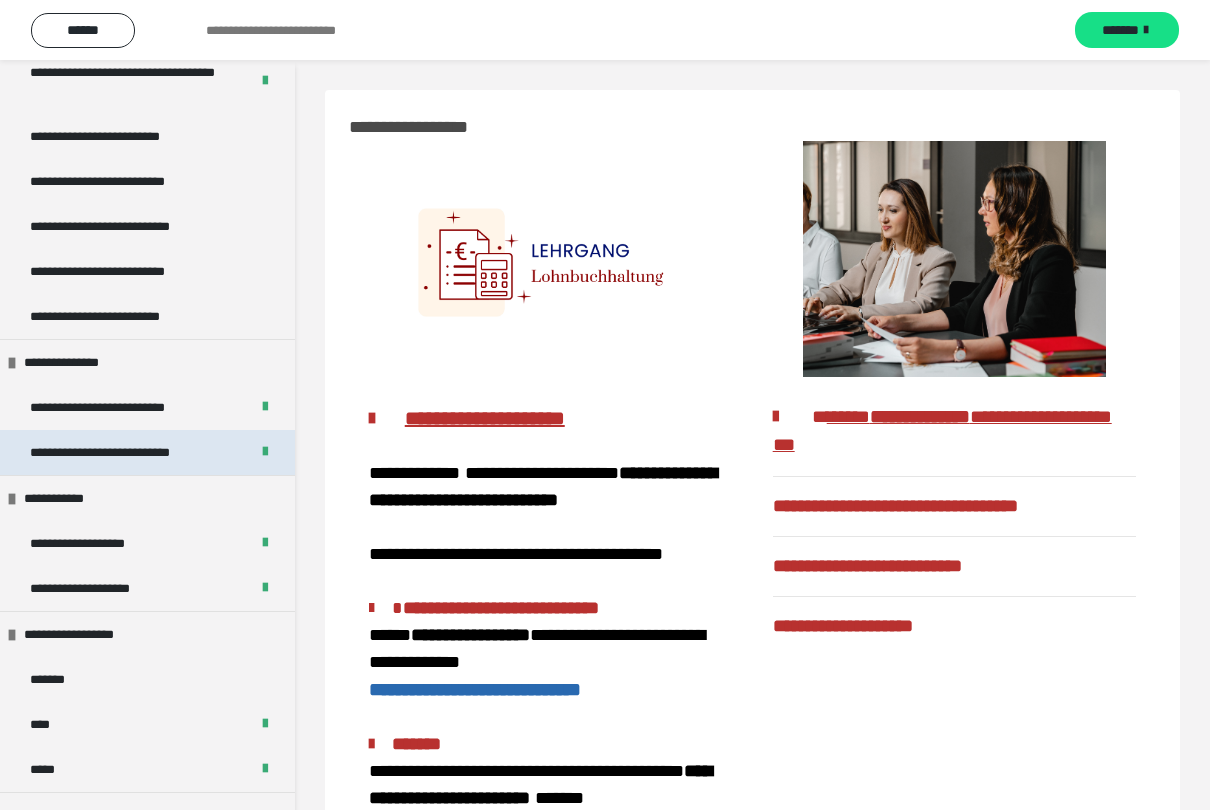 click on "**********" at bounding box center (130, 452) 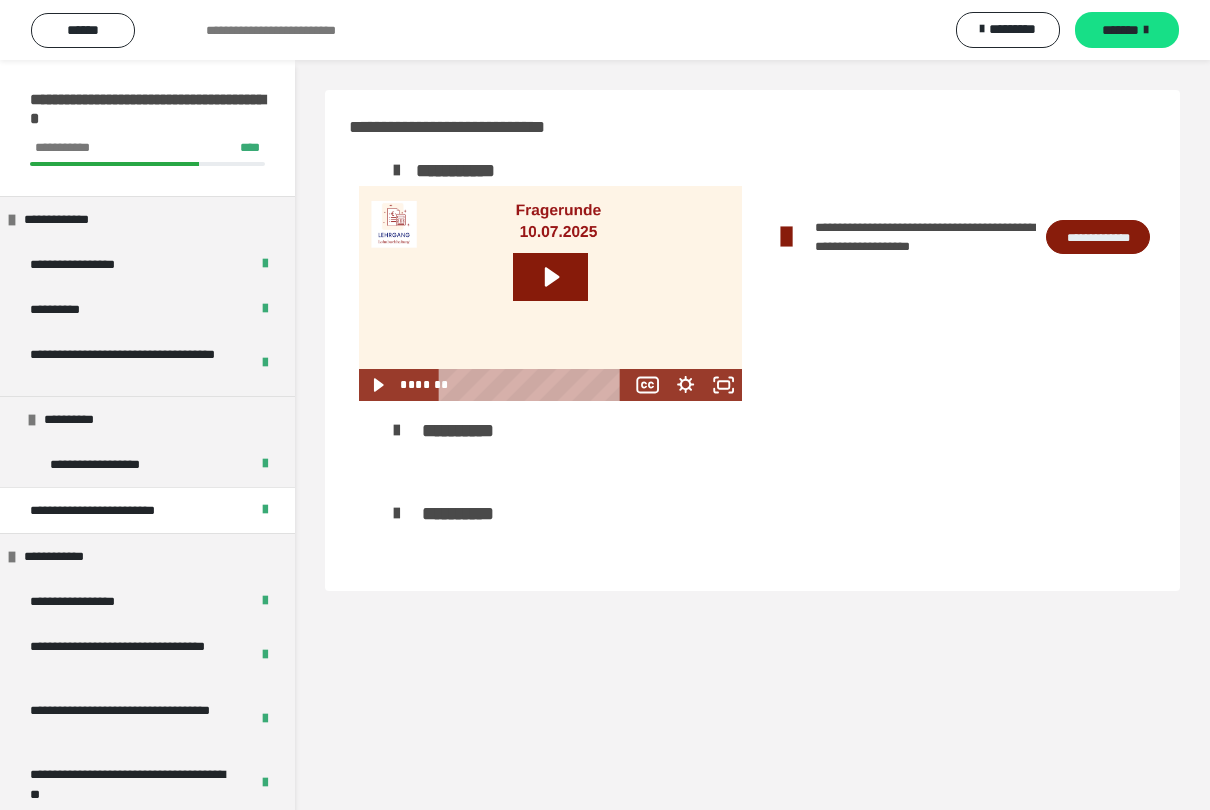 scroll, scrollTop: 0, scrollLeft: 0, axis: both 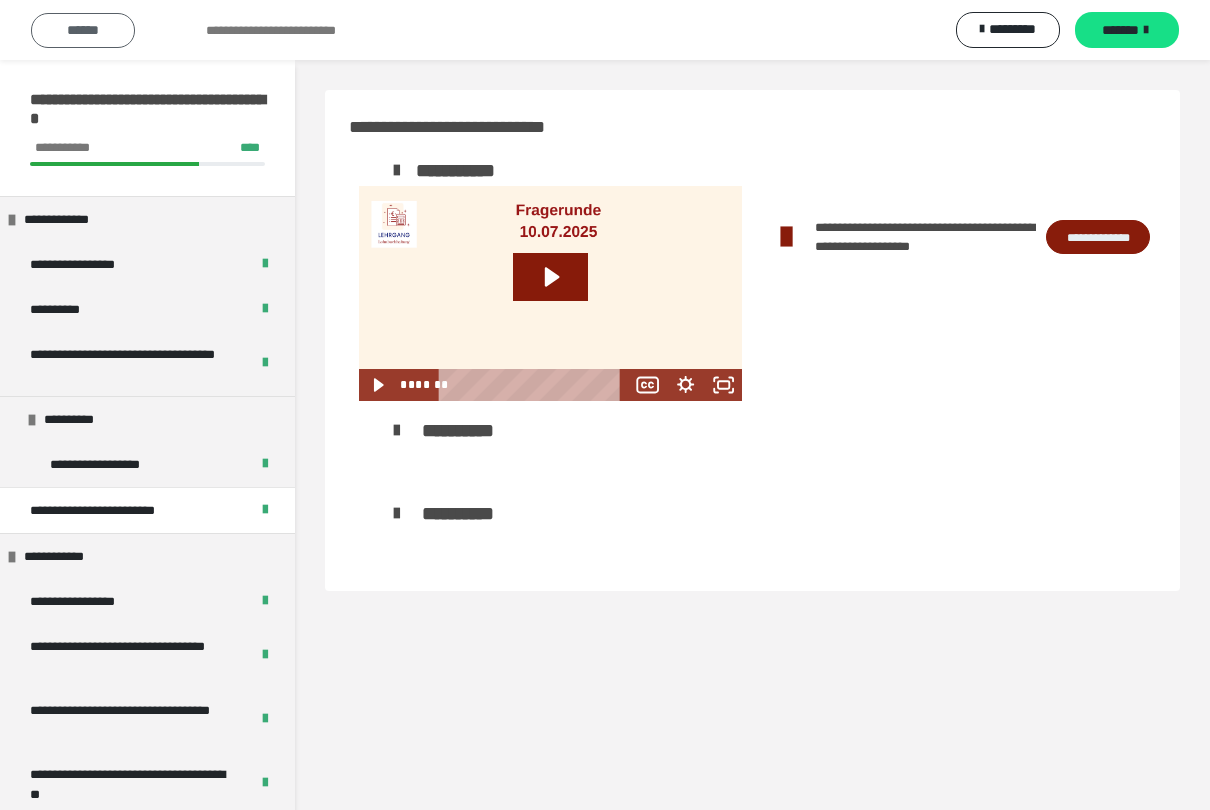 click on "******" at bounding box center (83, 30) 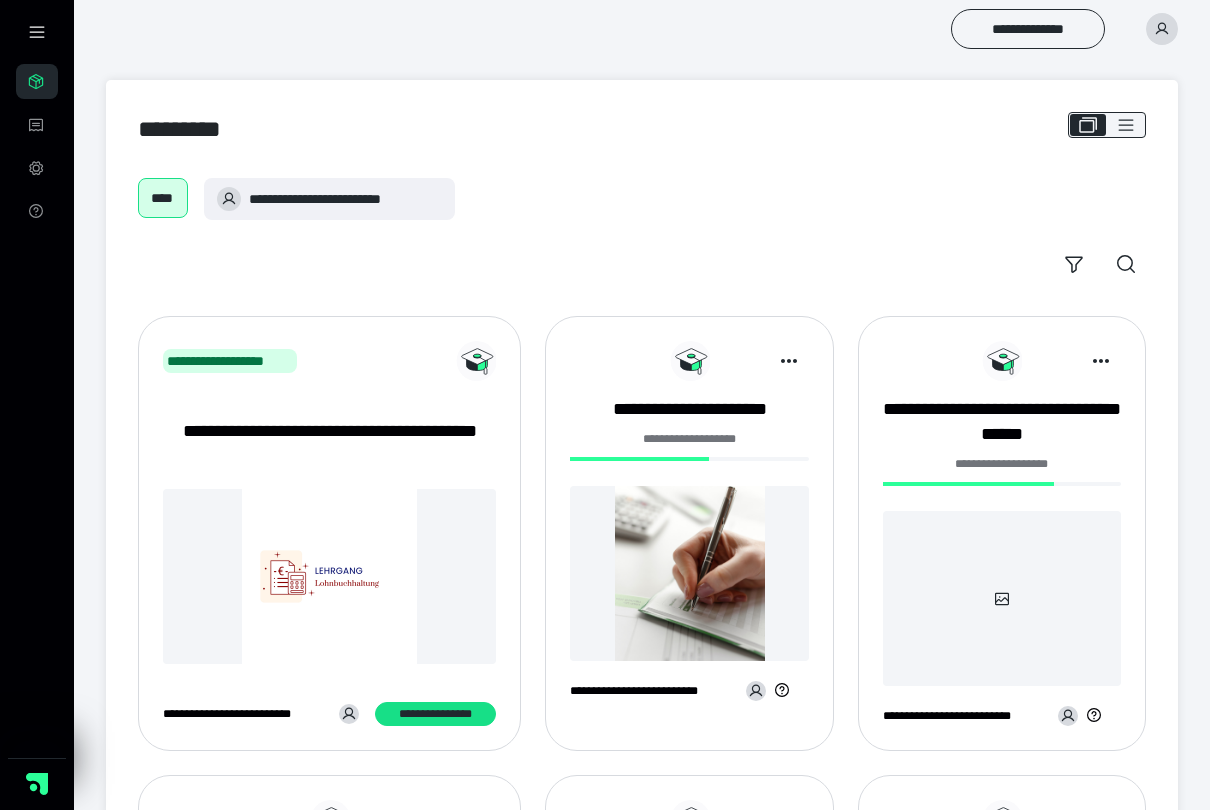 scroll, scrollTop: 0, scrollLeft: 0, axis: both 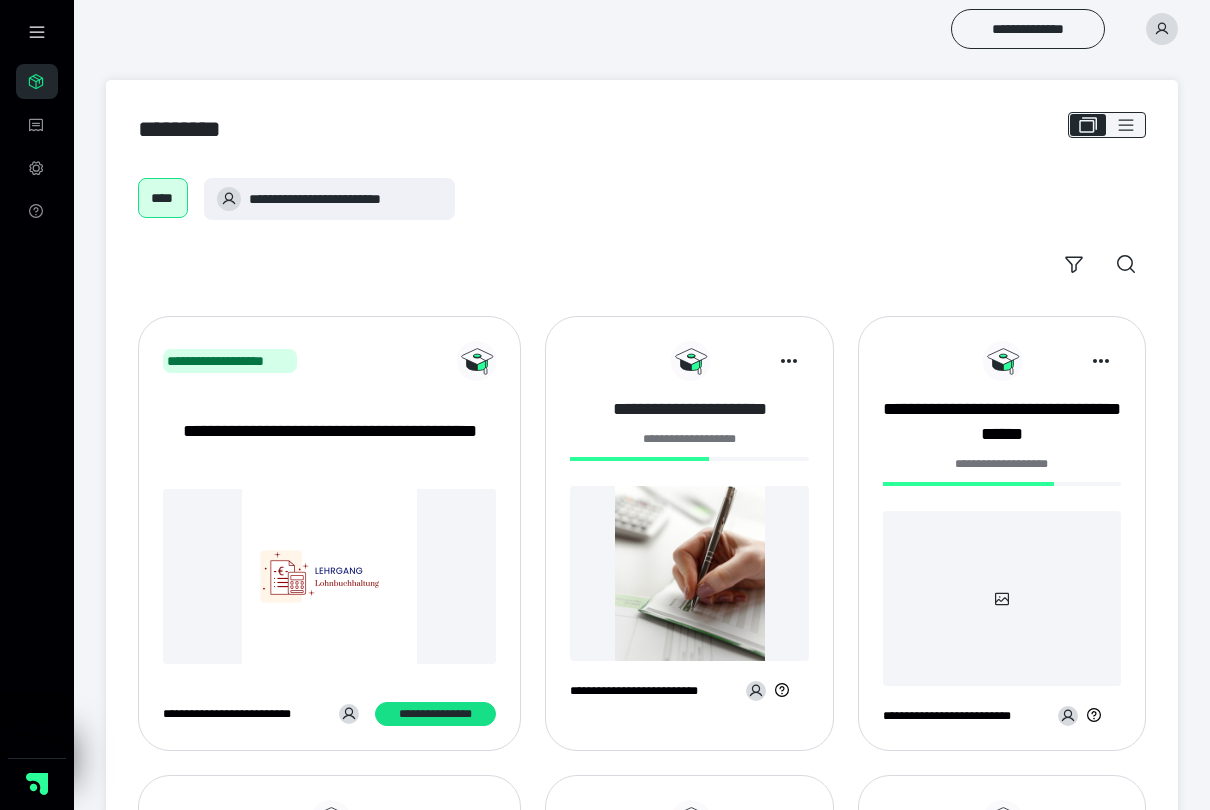 click on "**********" at bounding box center [689, 409] 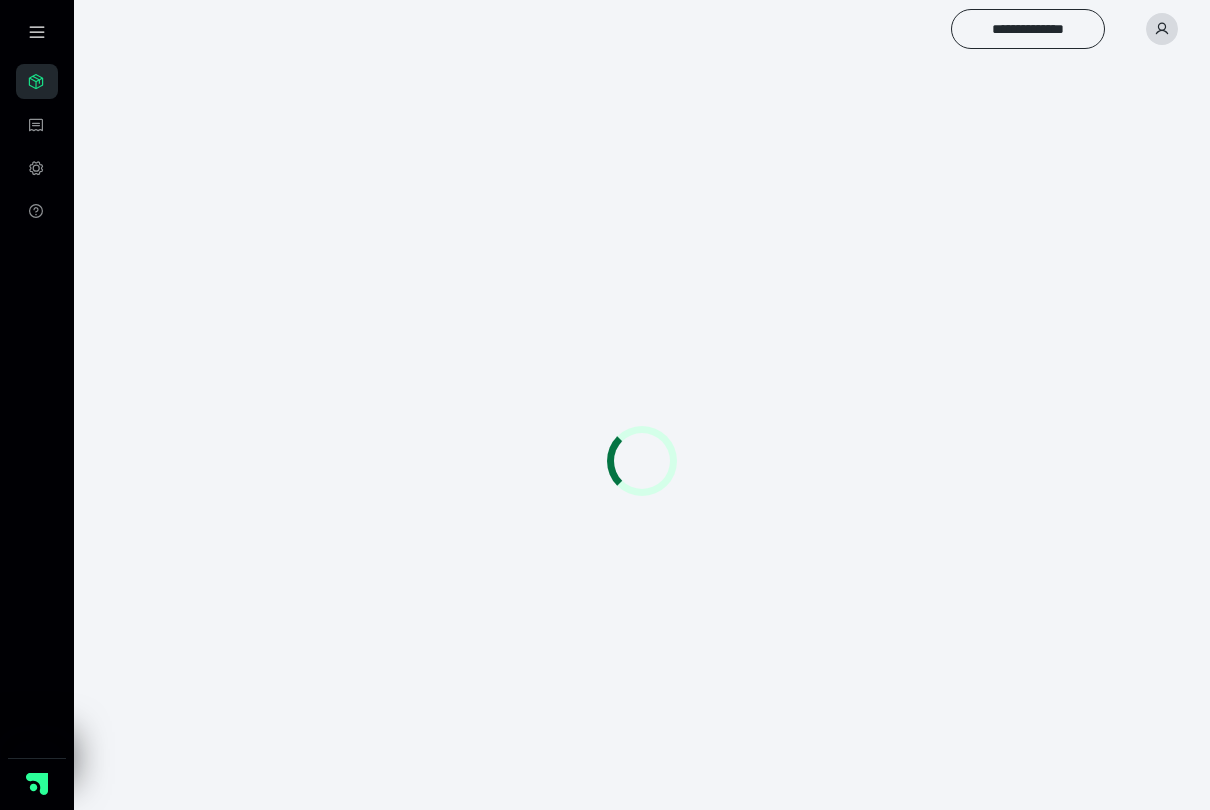 scroll, scrollTop: 0, scrollLeft: 0, axis: both 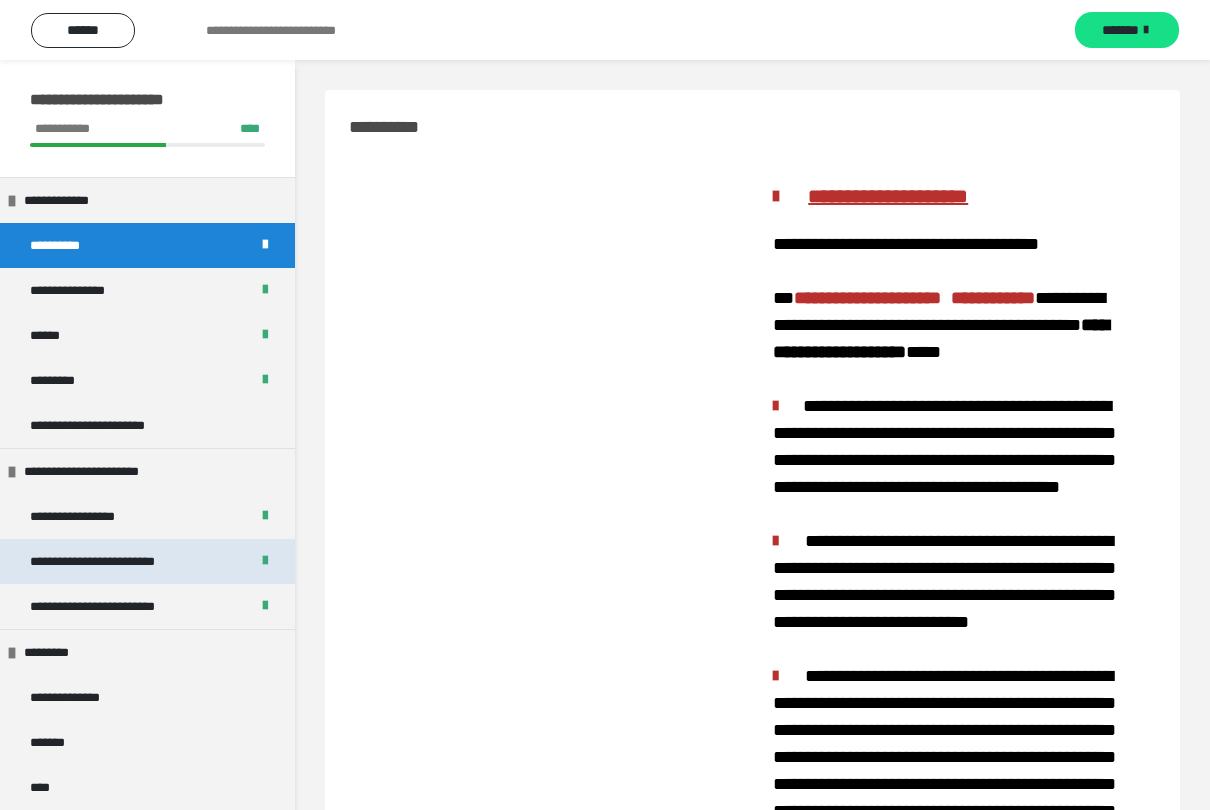 click on "**********" at bounding box center (116, 561) 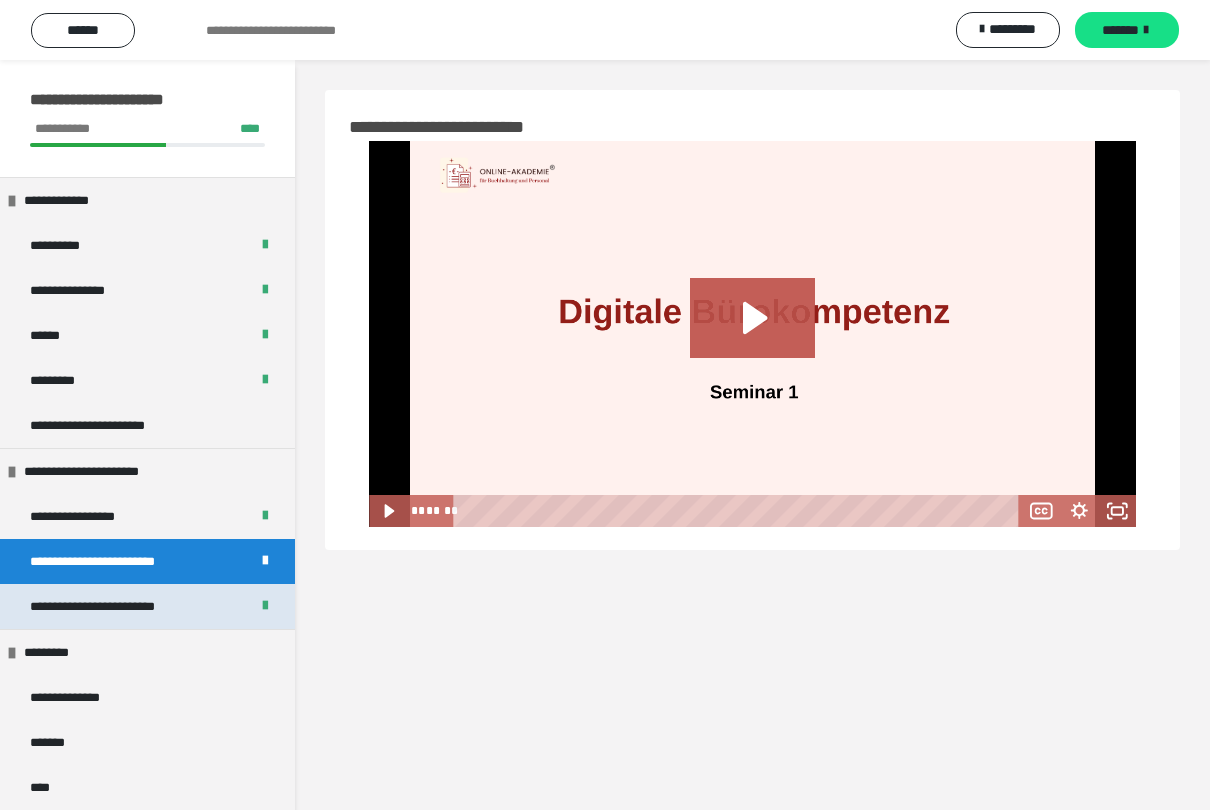 click on "**********" at bounding box center (115, 606) 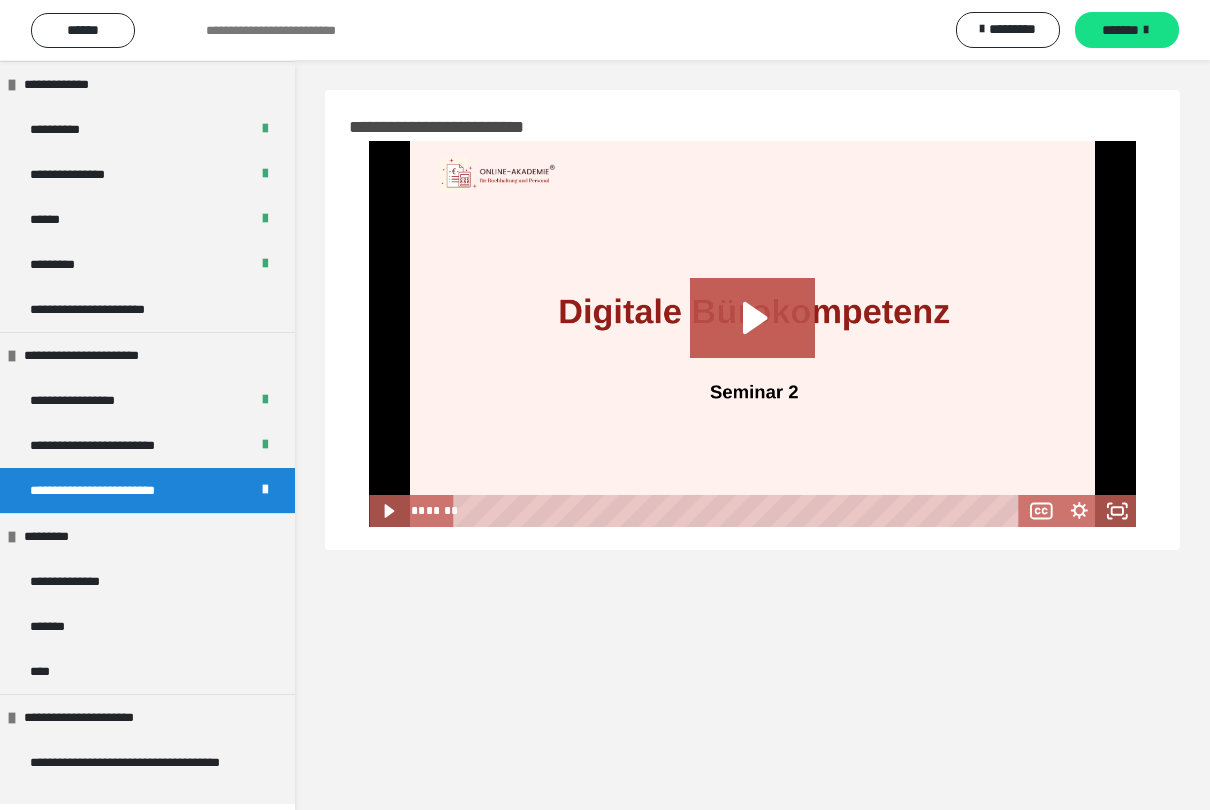 scroll, scrollTop: 115, scrollLeft: 0, axis: vertical 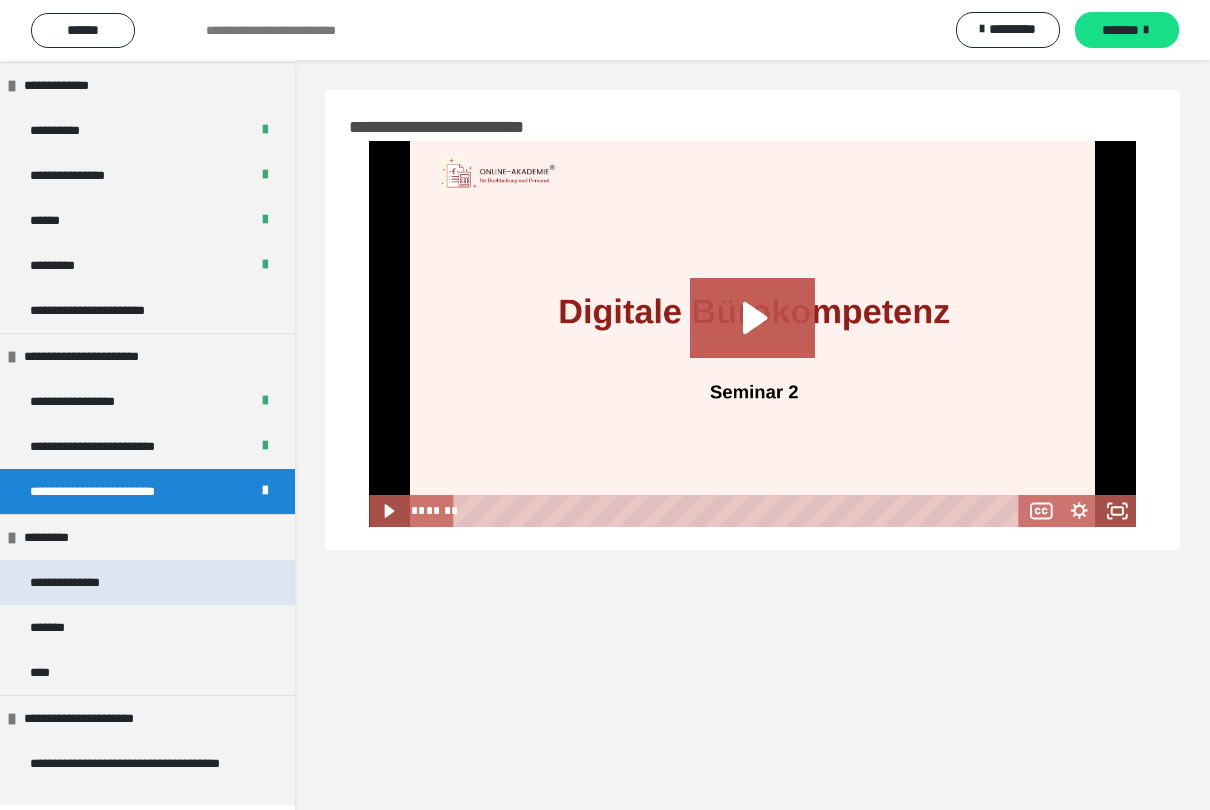 click on "**********" at bounding box center [147, 582] 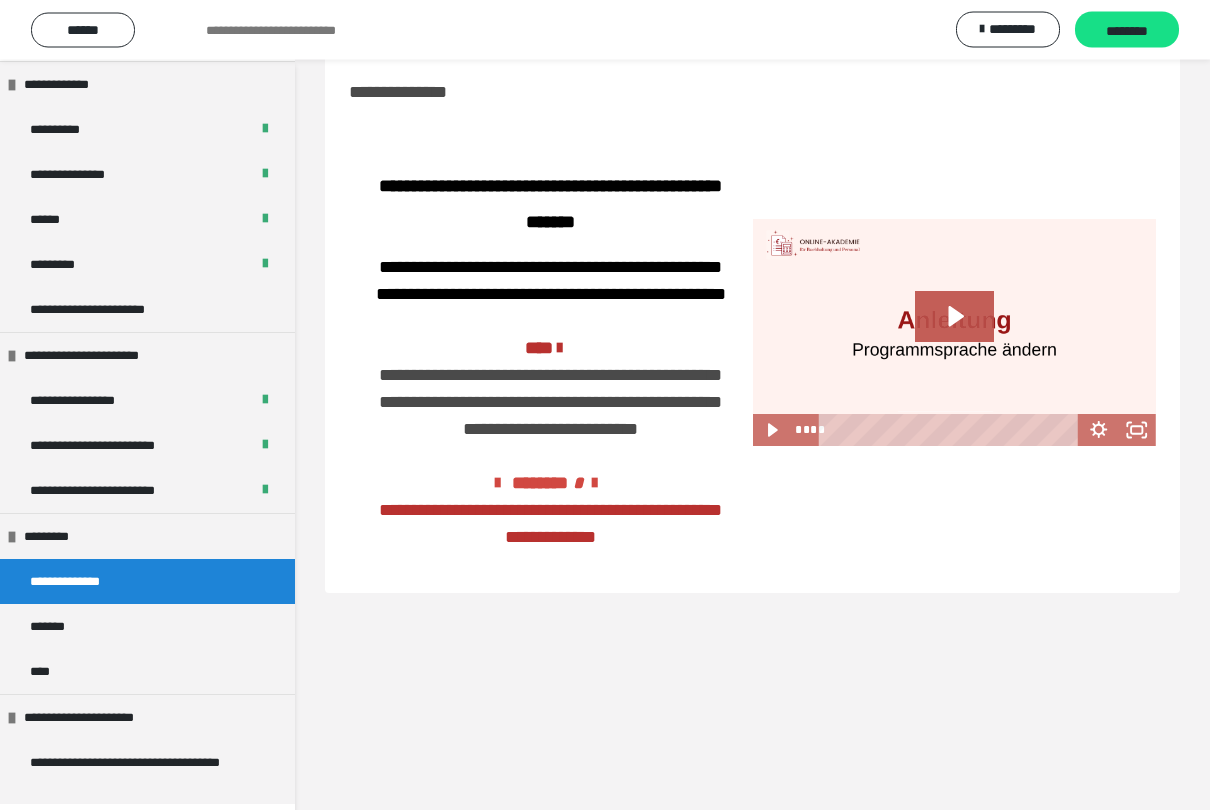 scroll, scrollTop: 60, scrollLeft: 0, axis: vertical 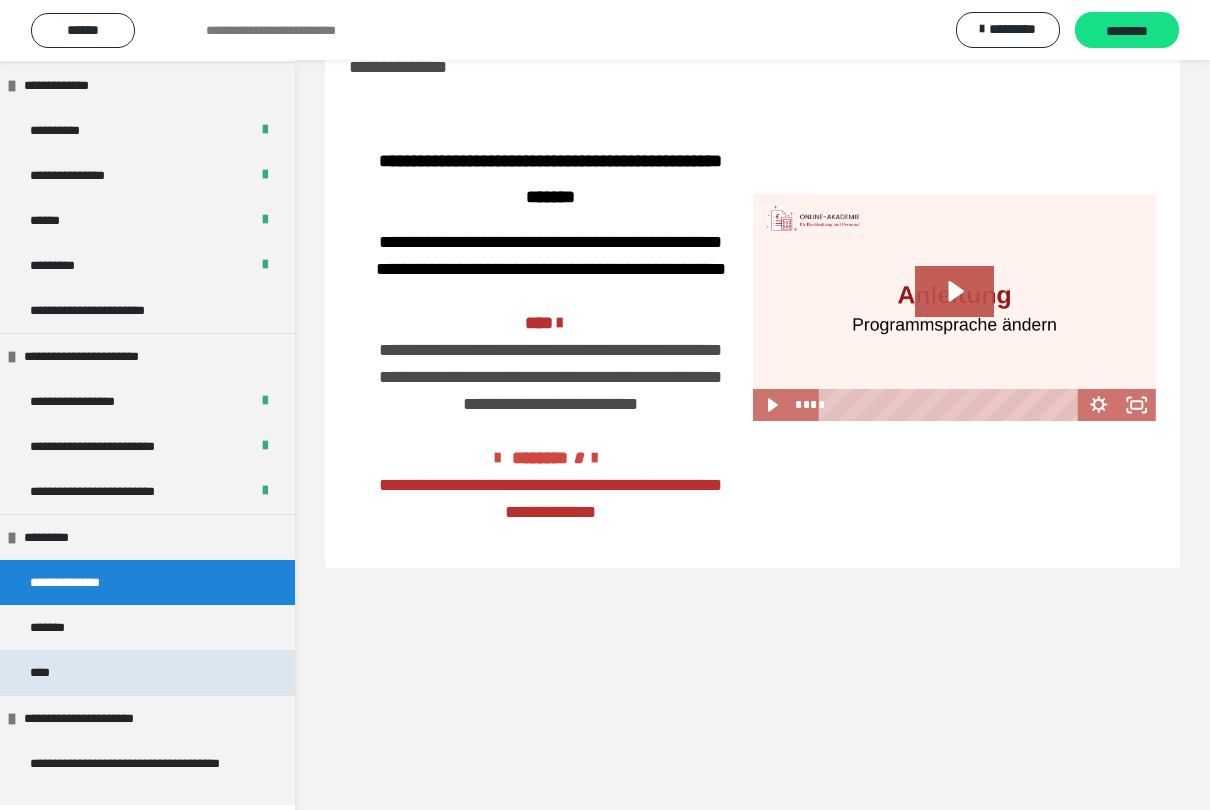 click on "****" at bounding box center [147, 672] 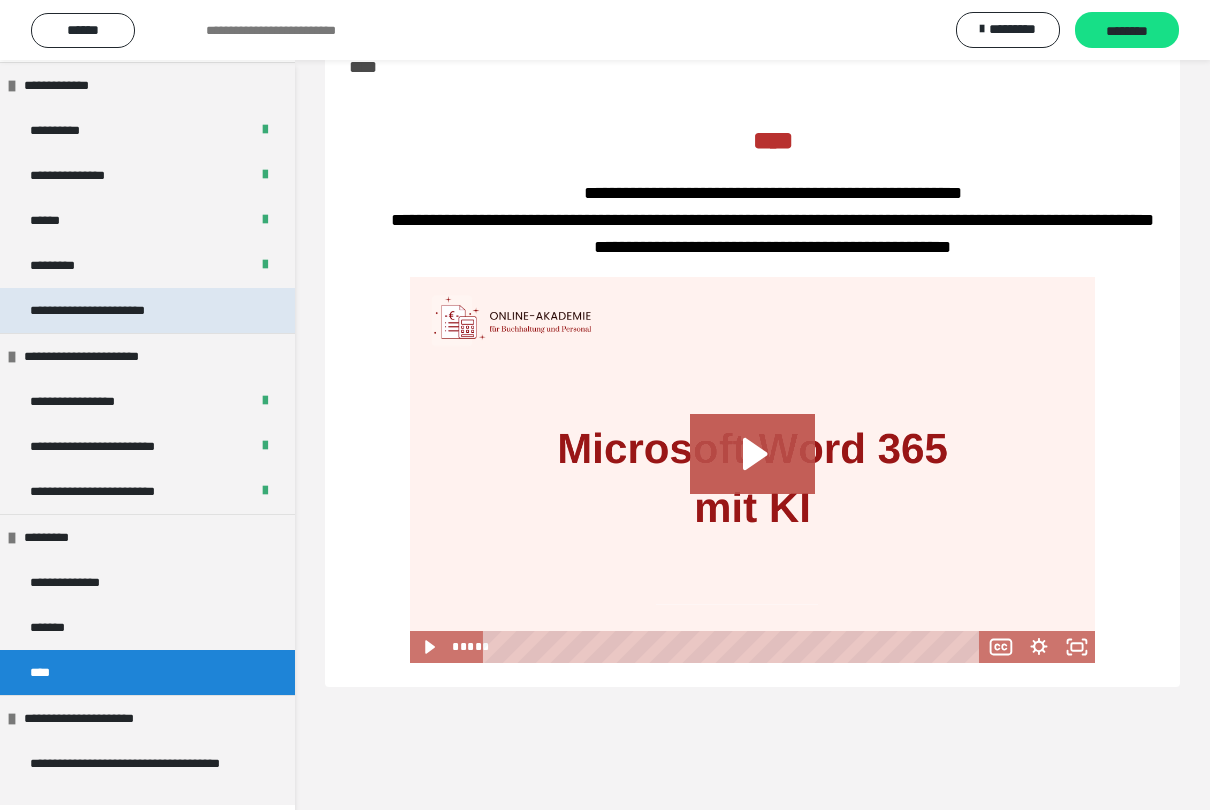 click on "**********" at bounding box center [119, 310] 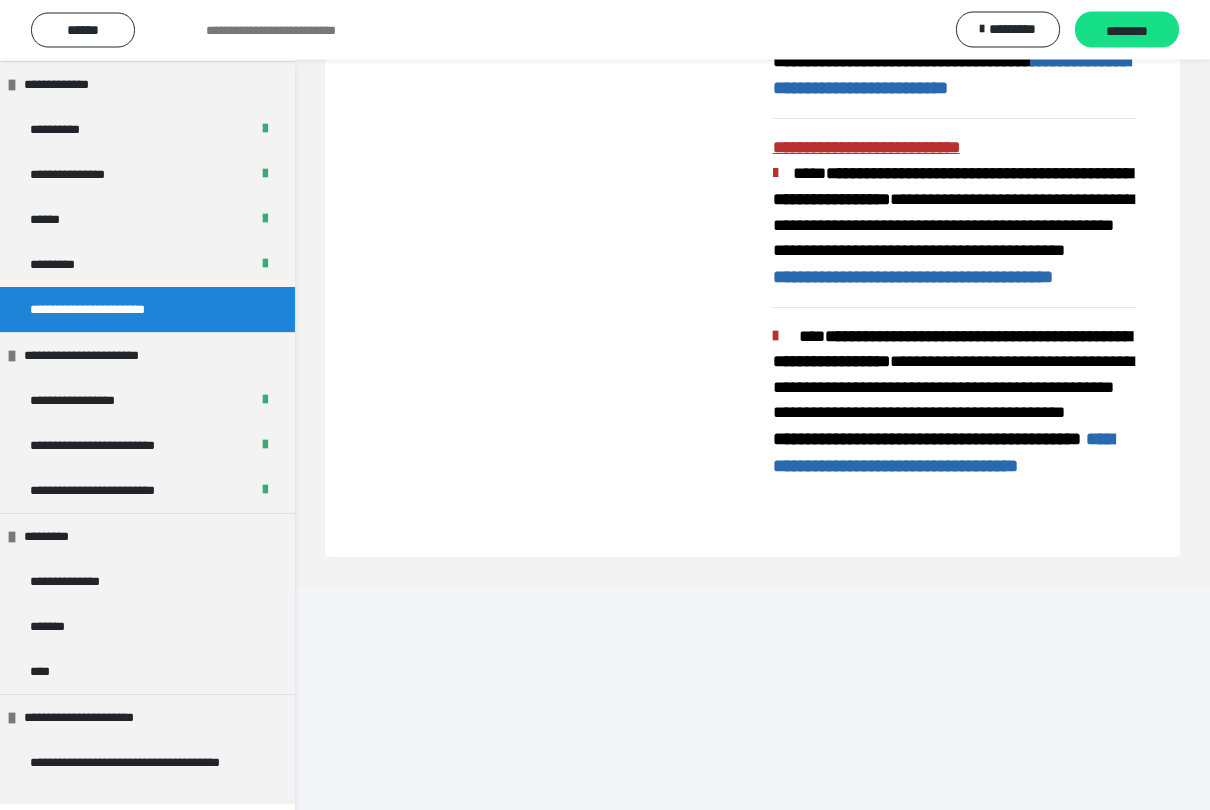 scroll, scrollTop: 1389, scrollLeft: 0, axis: vertical 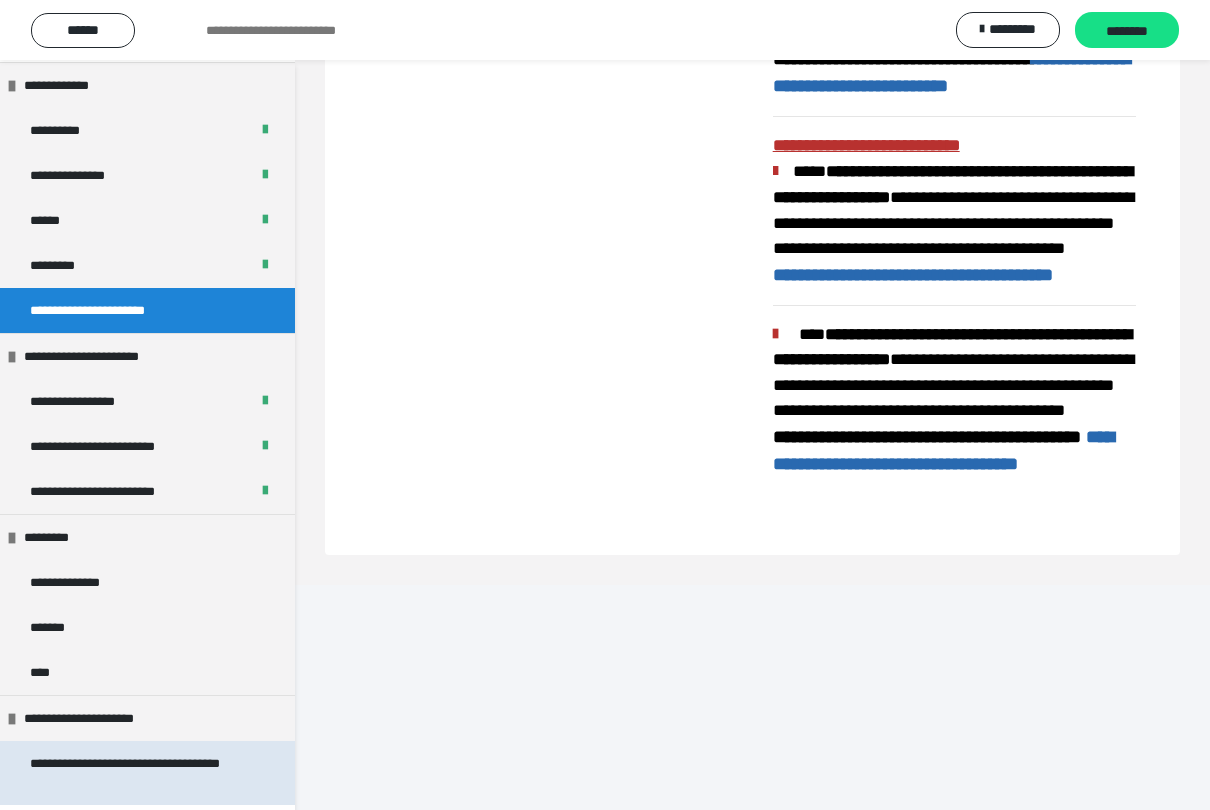 click on "**********" at bounding box center [139, 773] 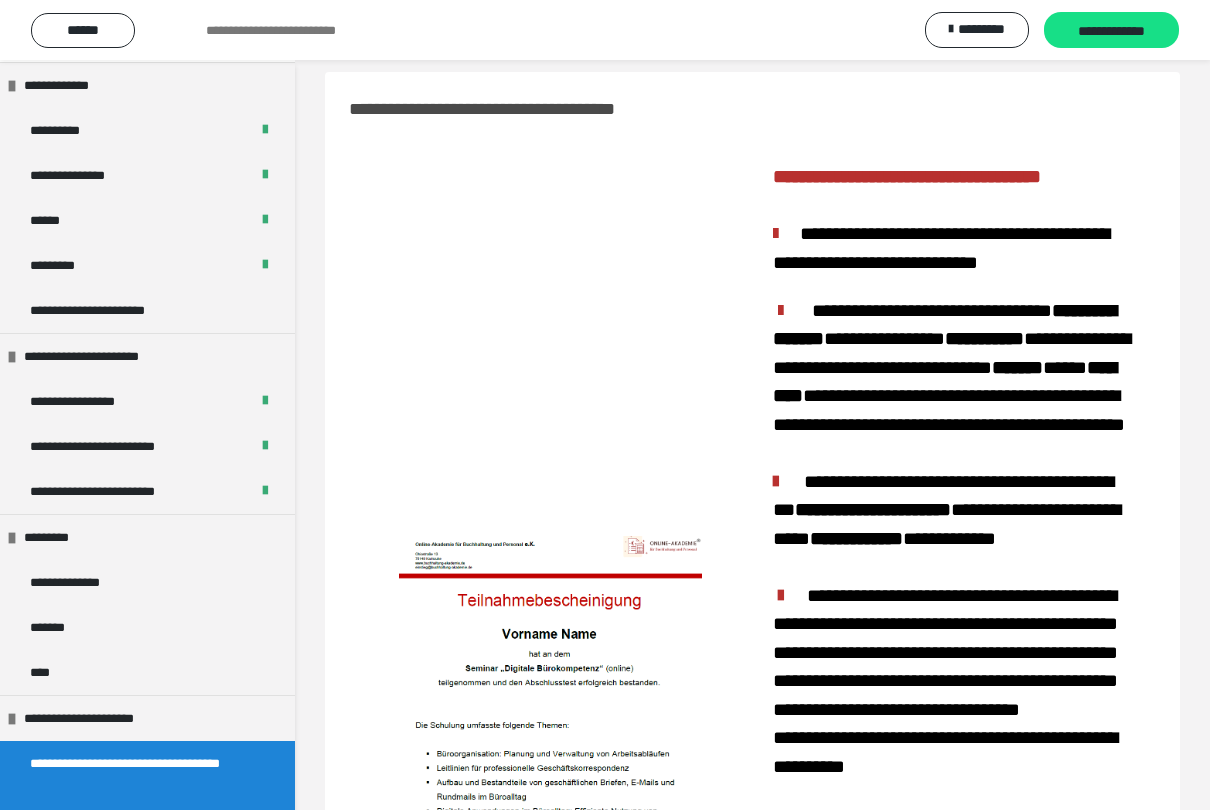 scroll, scrollTop: 0, scrollLeft: 0, axis: both 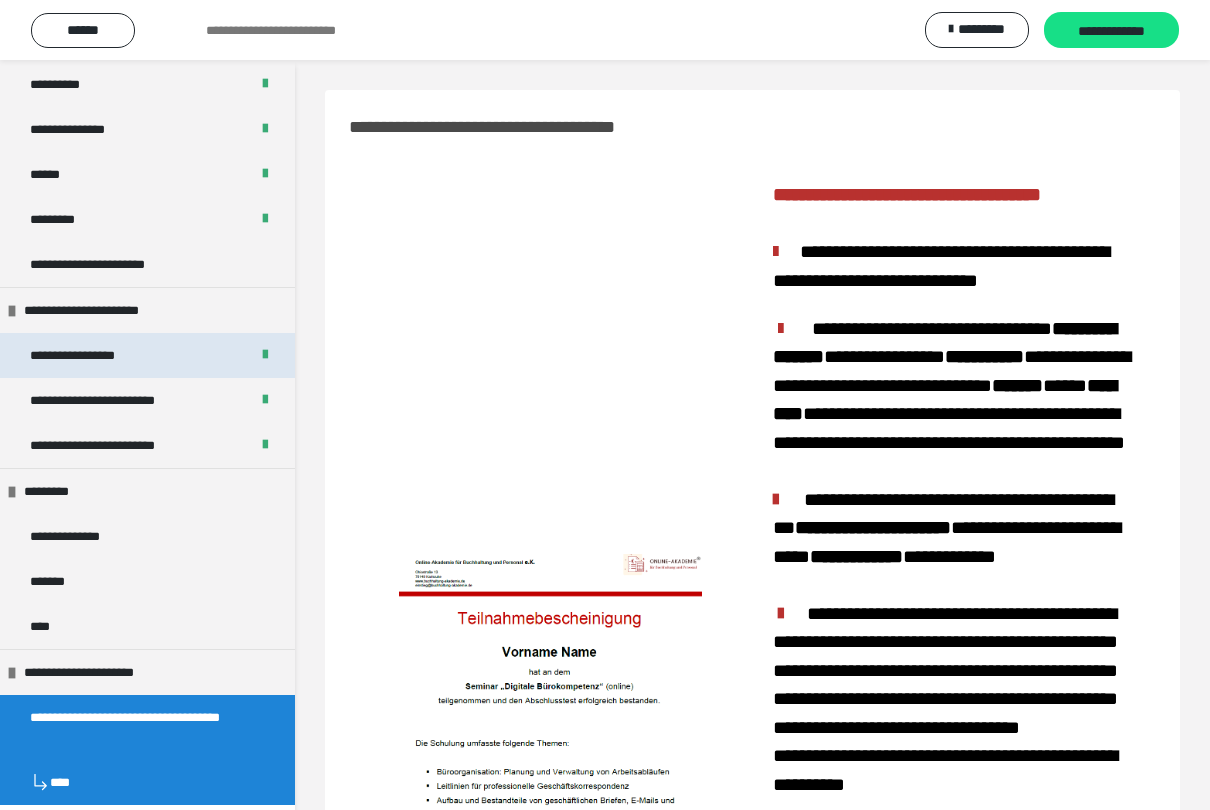 click on "**********" at bounding box center (93, 355) 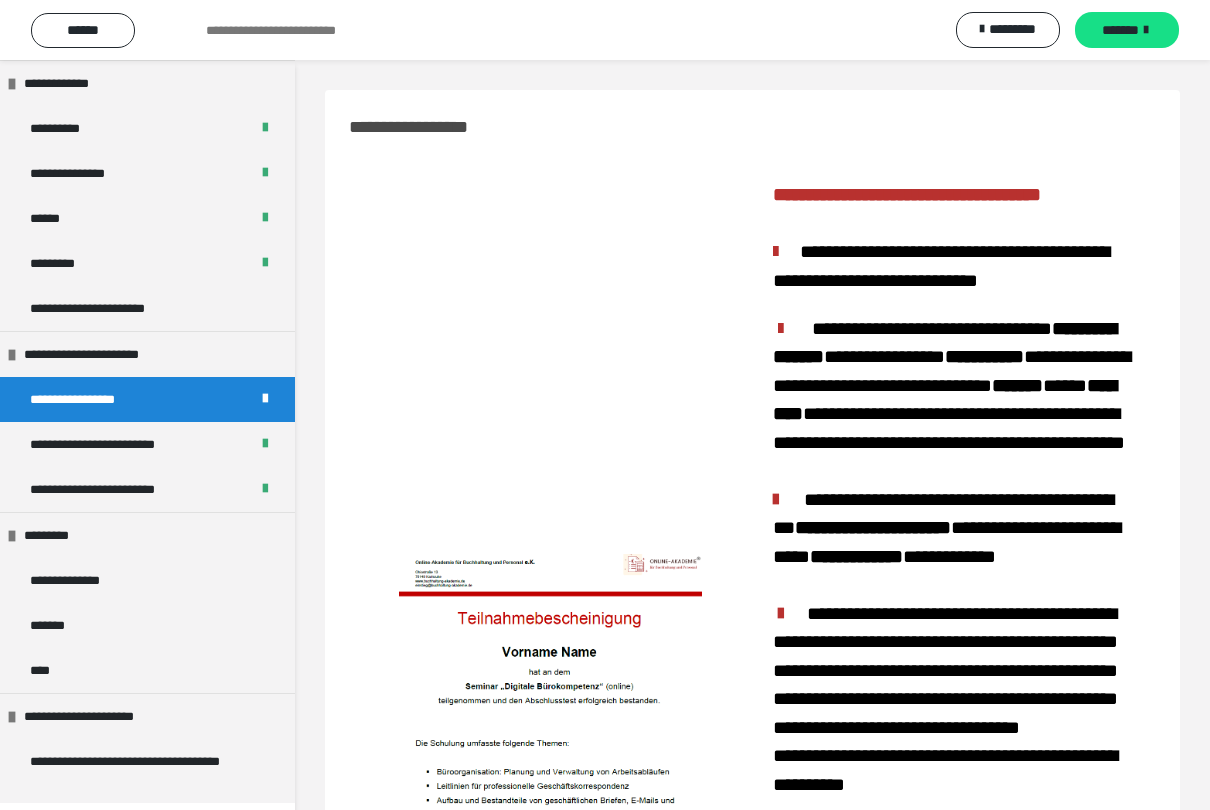 scroll, scrollTop: 115, scrollLeft: 0, axis: vertical 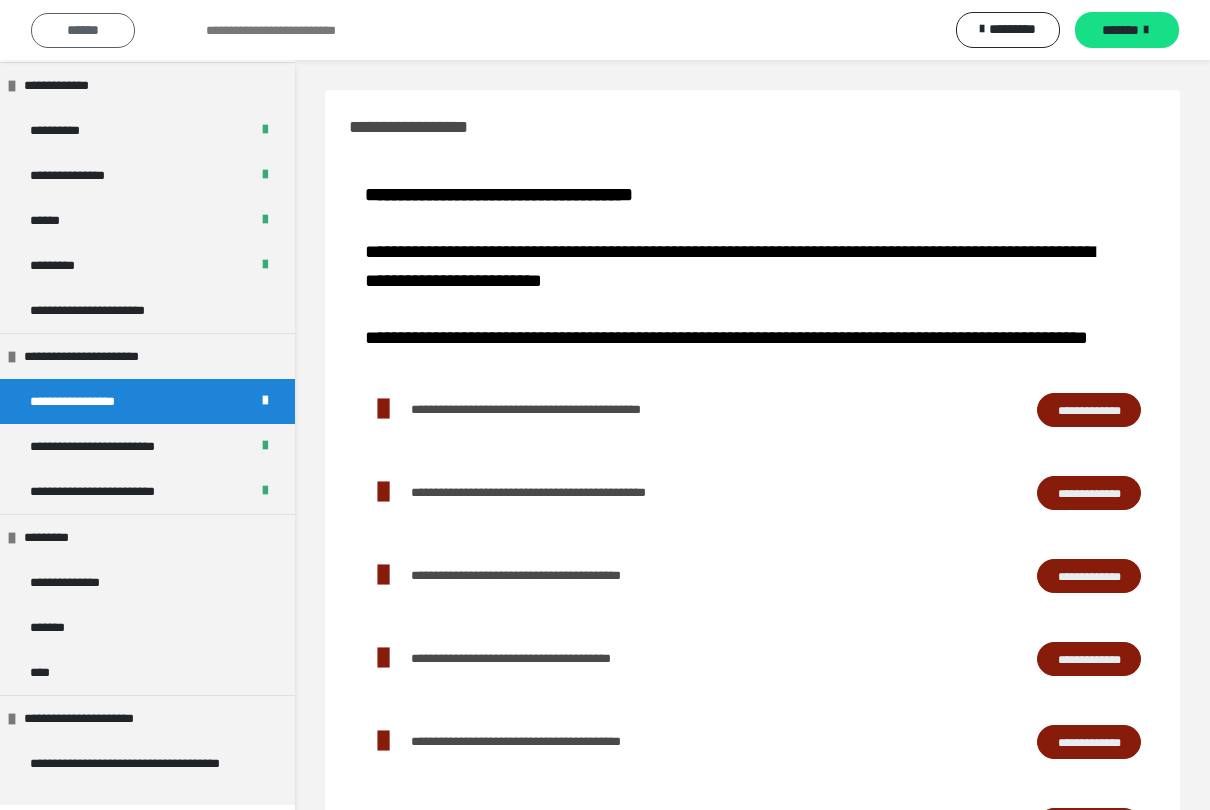 click on "******" at bounding box center [83, 30] 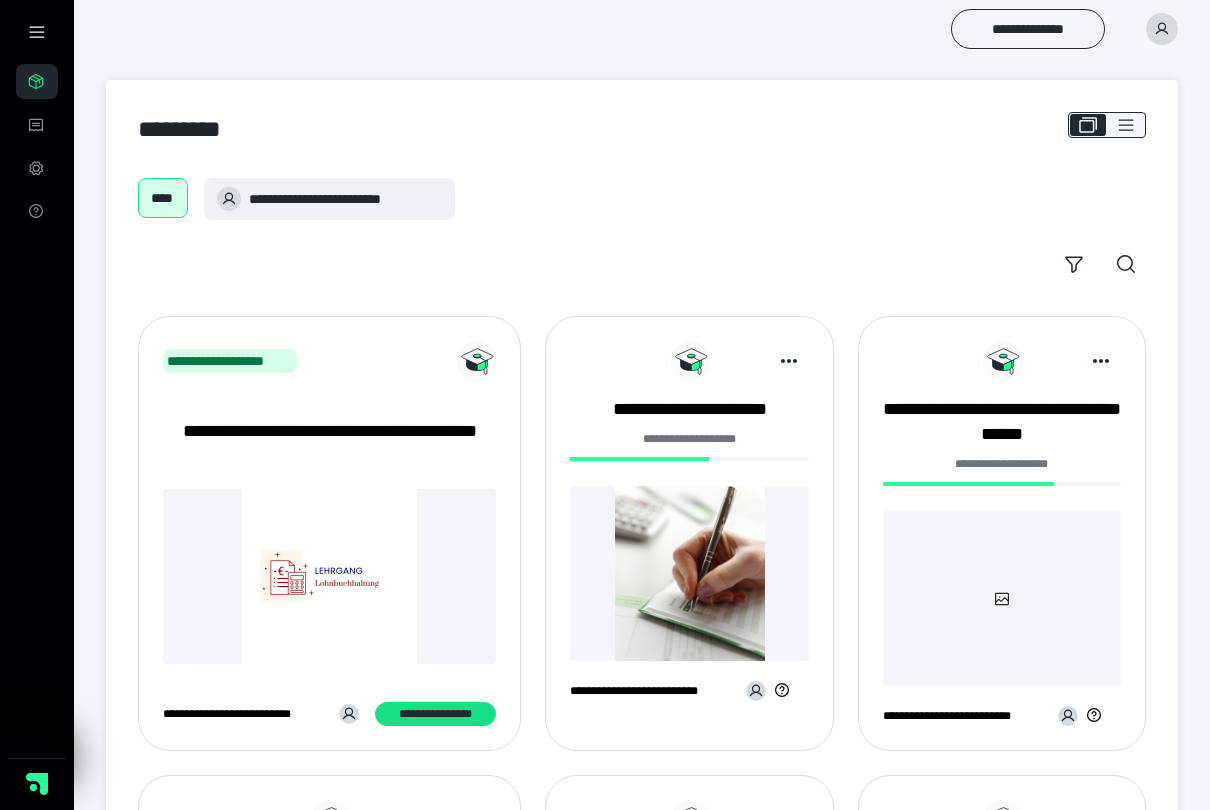 scroll, scrollTop: 0, scrollLeft: 0, axis: both 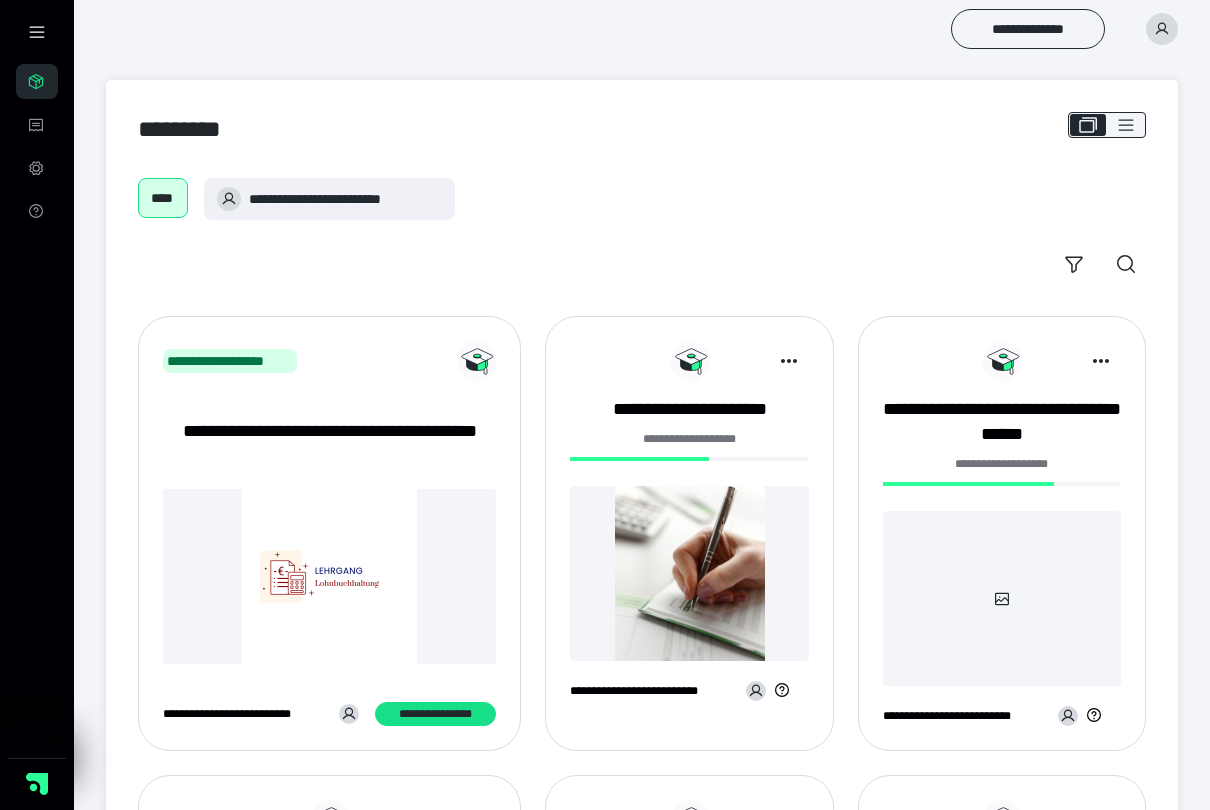 click on "**********" at bounding box center [1002, 464] 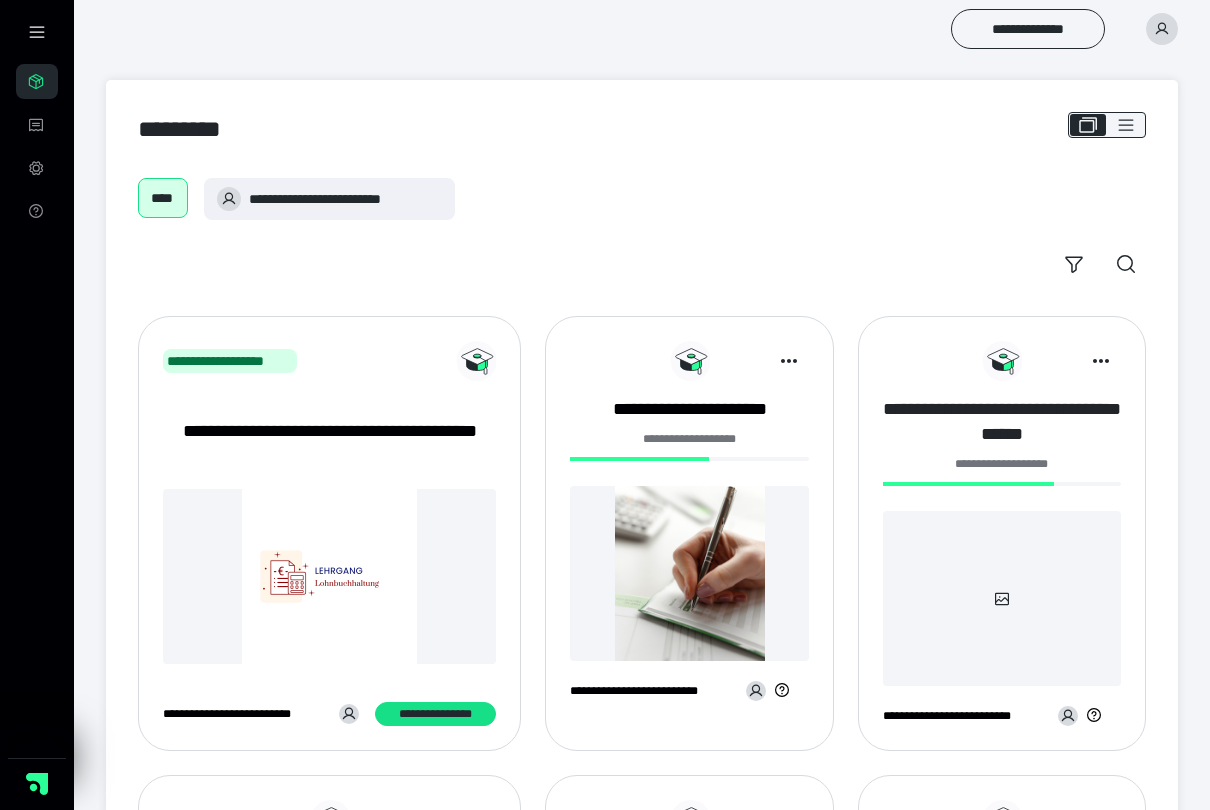 click on "**********" at bounding box center [1002, 422] 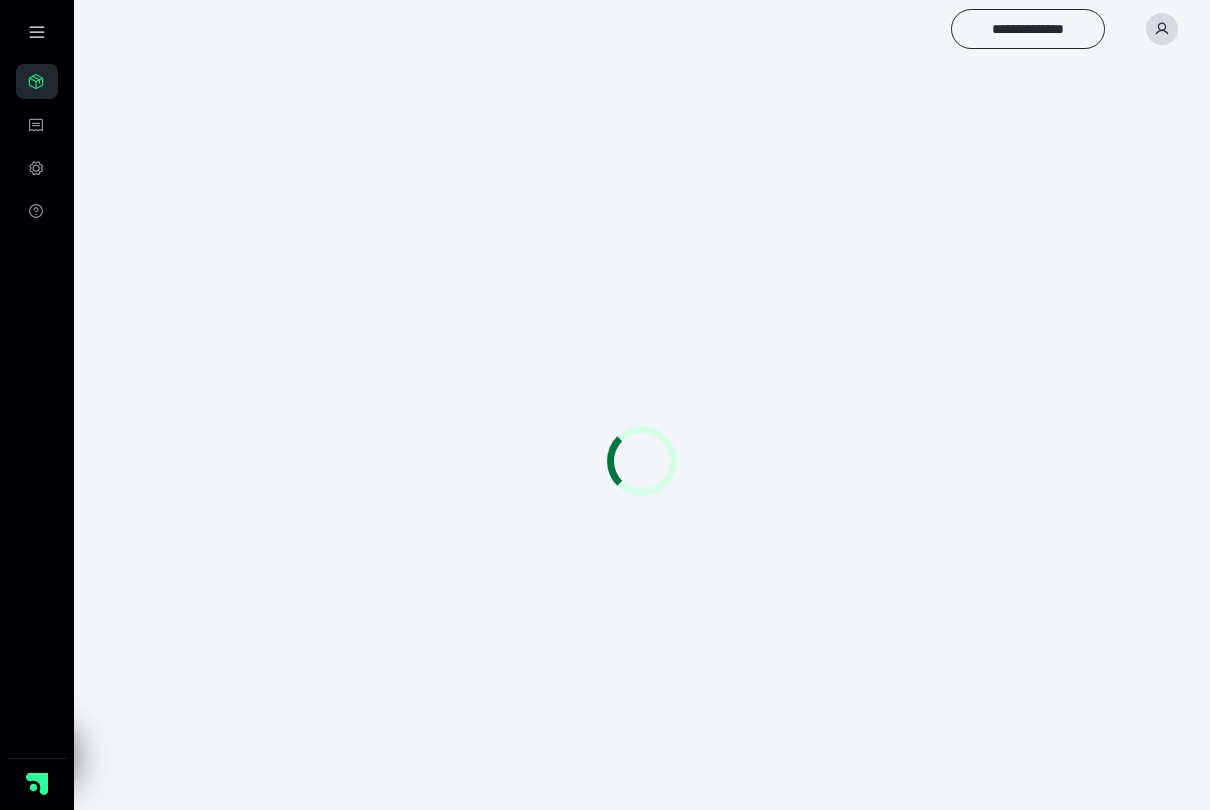 scroll, scrollTop: 0, scrollLeft: 0, axis: both 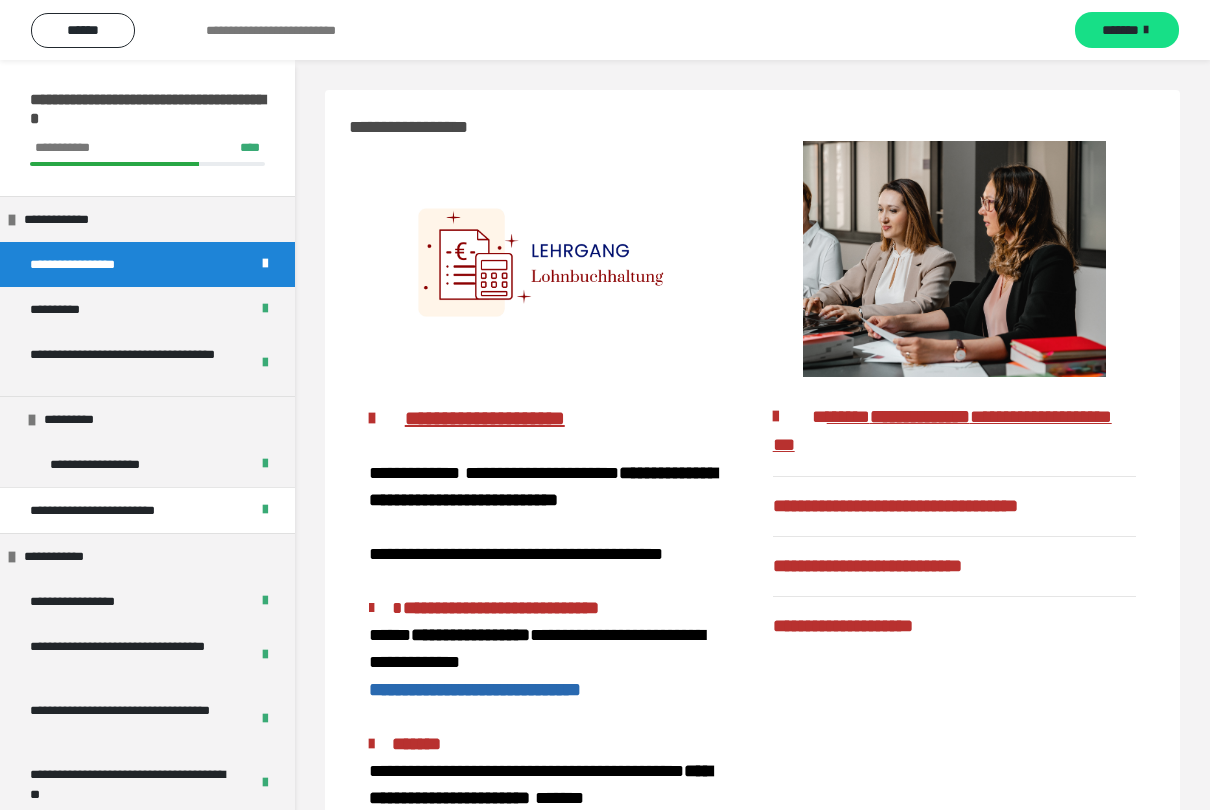 click on "**********" at bounding box center (923, 566) 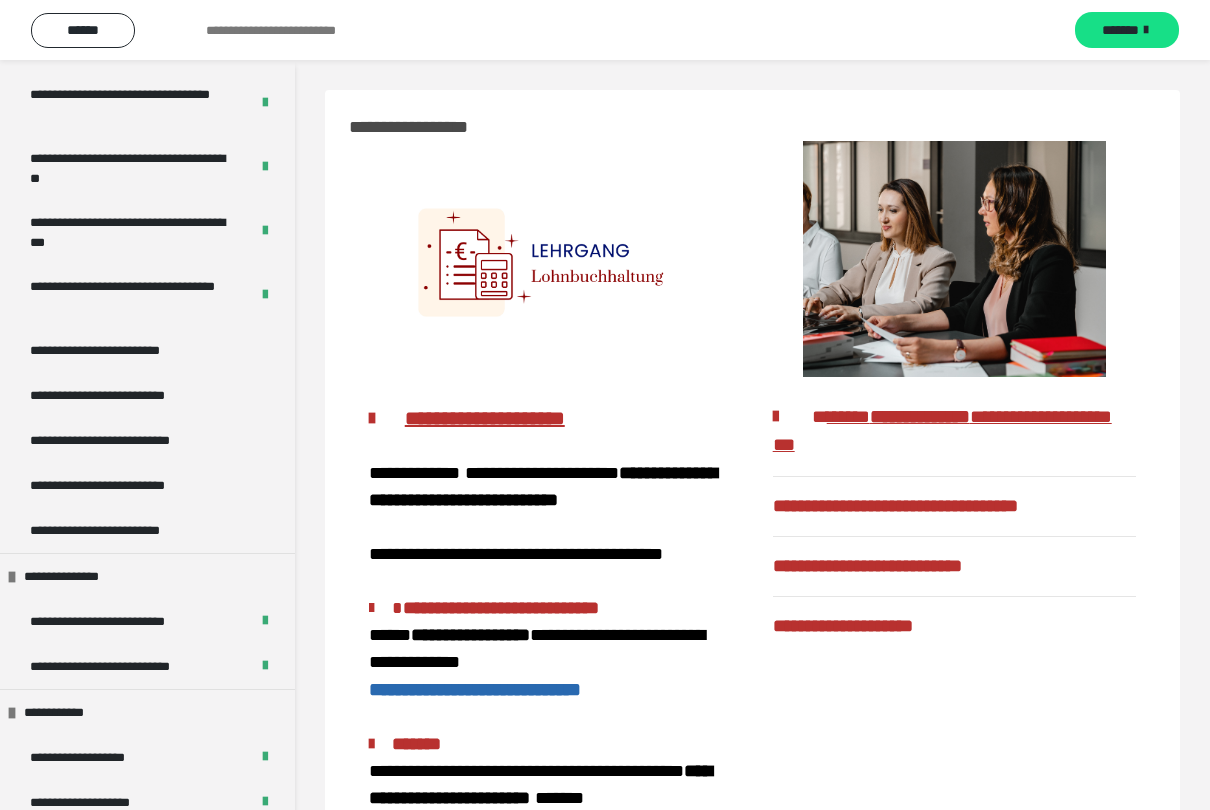 scroll, scrollTop: 642, scrollLeft: 0, axis: vertical 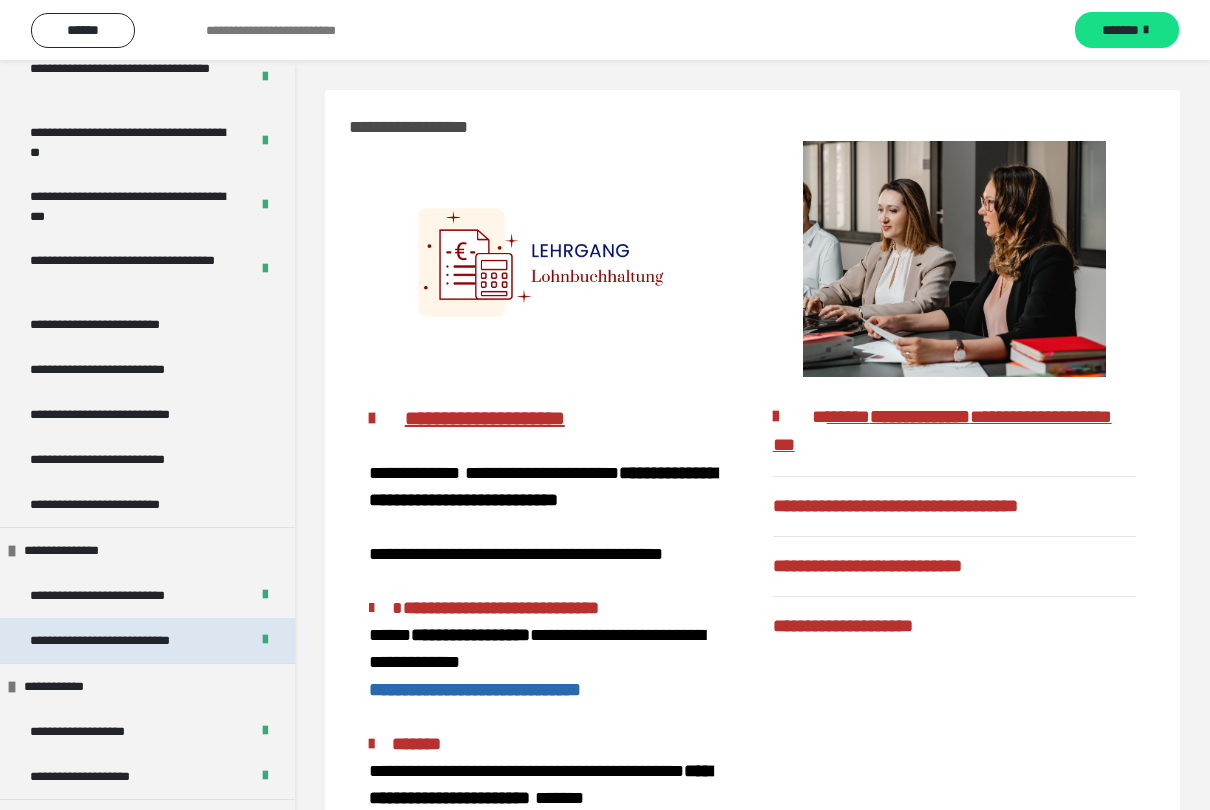 click on "**********" at bounding box center [130, 640] 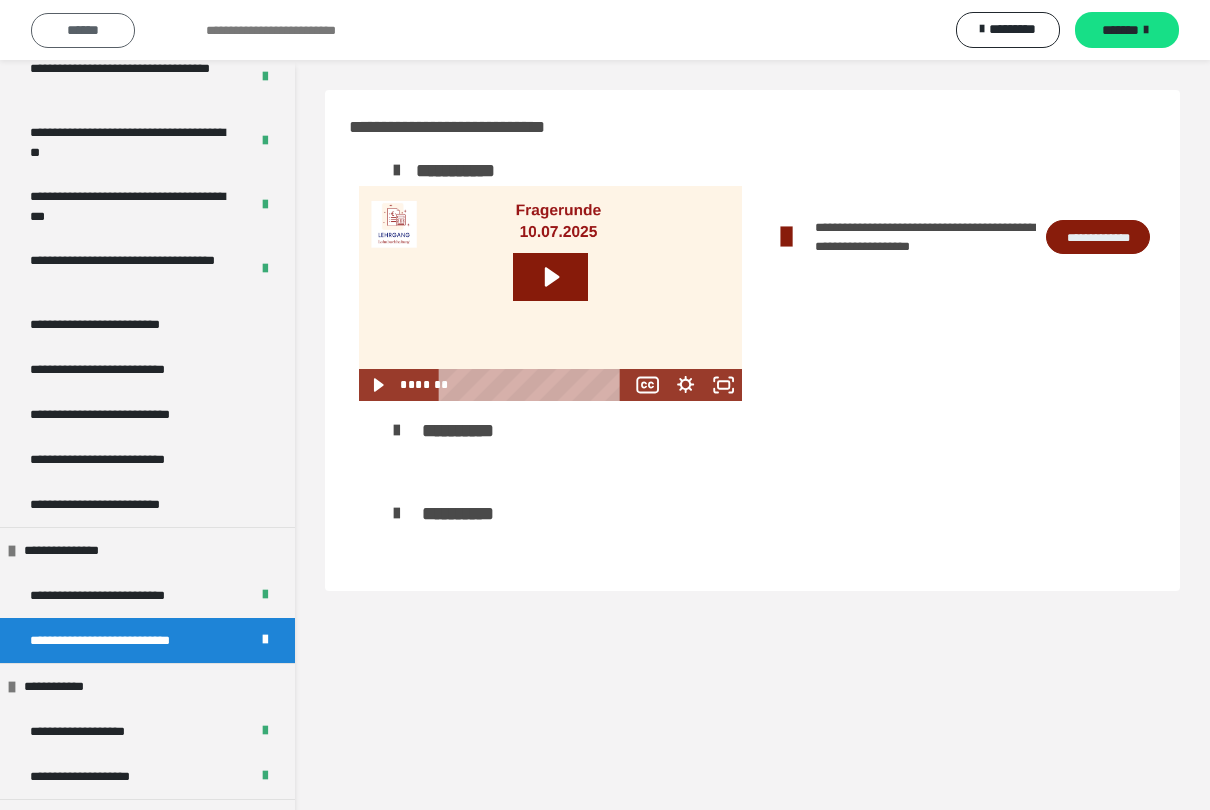 click on "******" at bounding box center (83, 30) 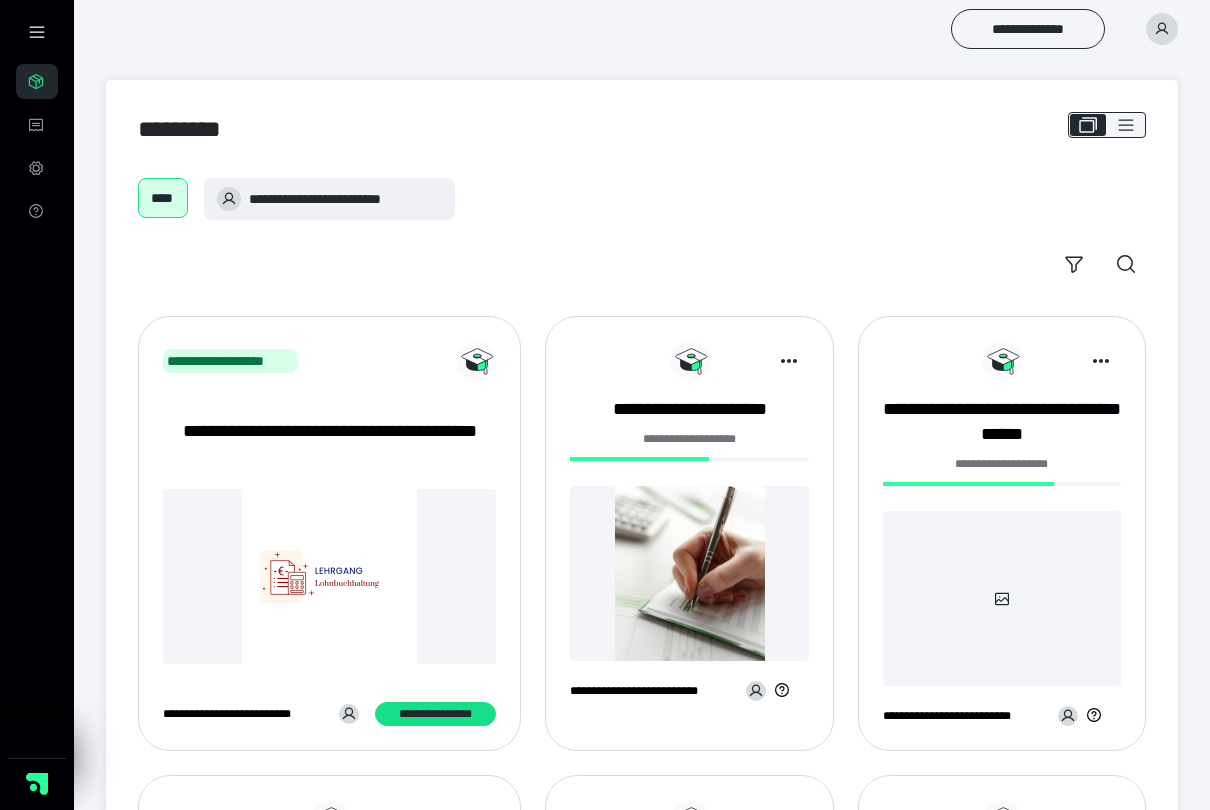 scroll, scrollTop: 0, scrollLeft: 0, axis: both 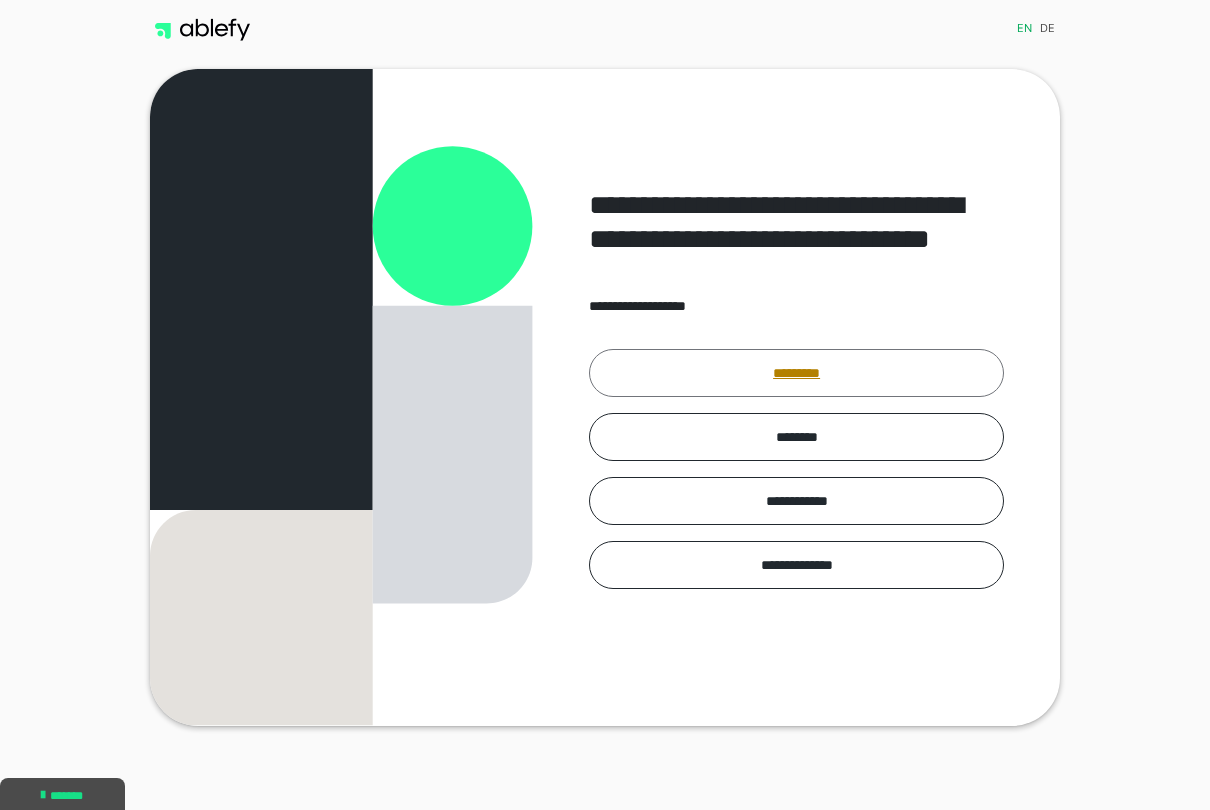 click on "*********" at bounding box center (796, 373) 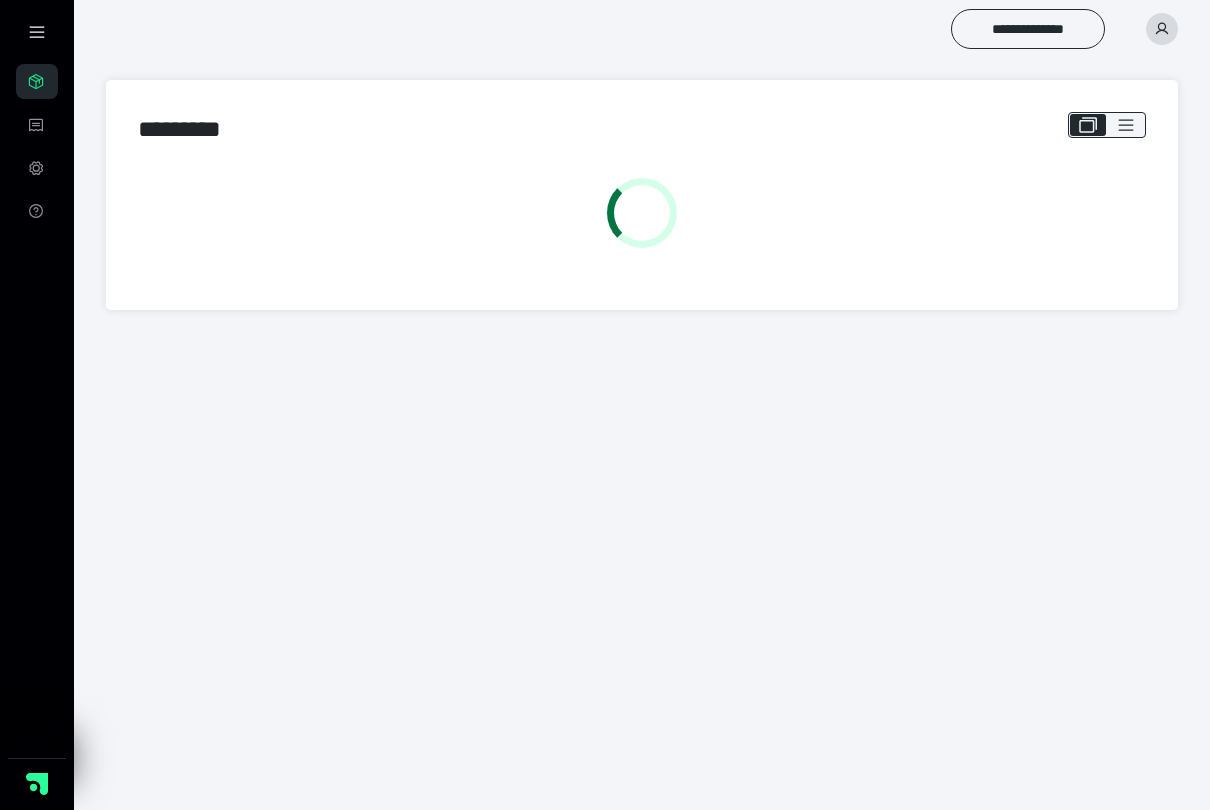 scroll, scrollTop: 0, scrollLeft: 0, axis: both 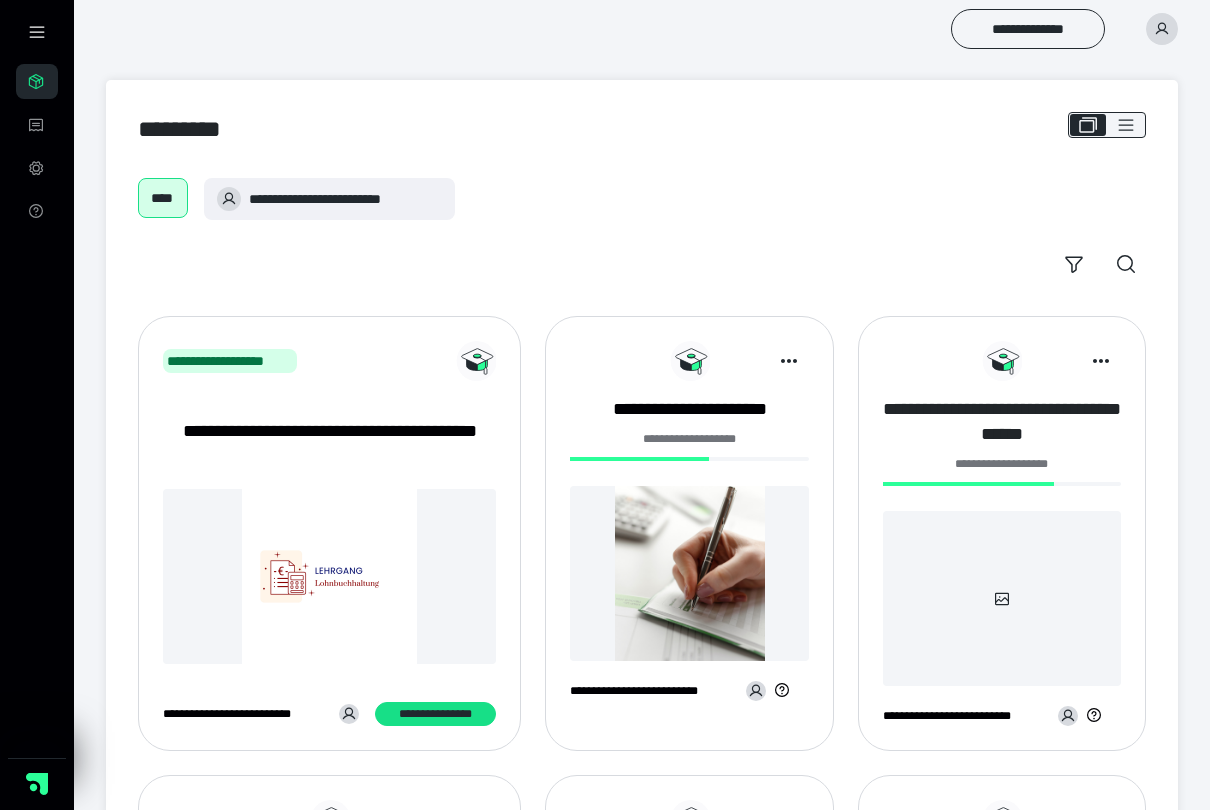 click on "**********" at bounding box center [1002, 422] 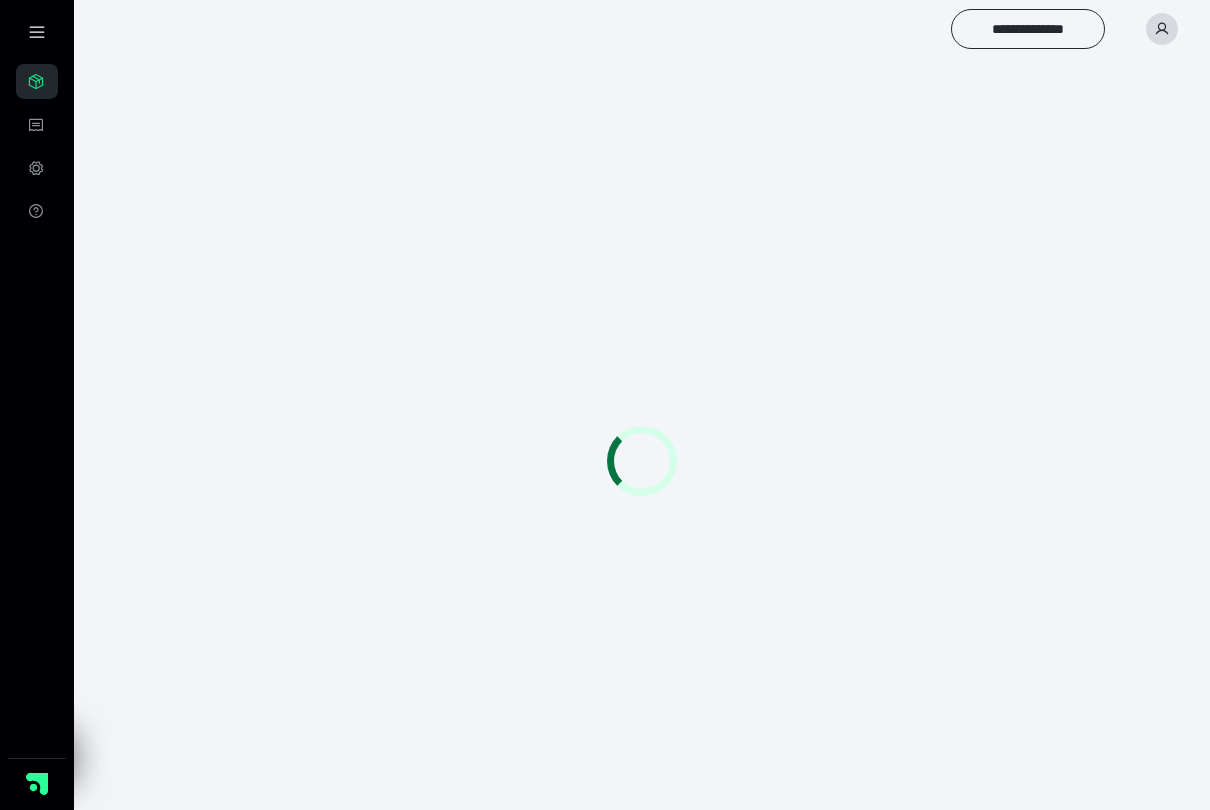 scroll, scrollTop: 0, scrollLeft: 0, axis: both 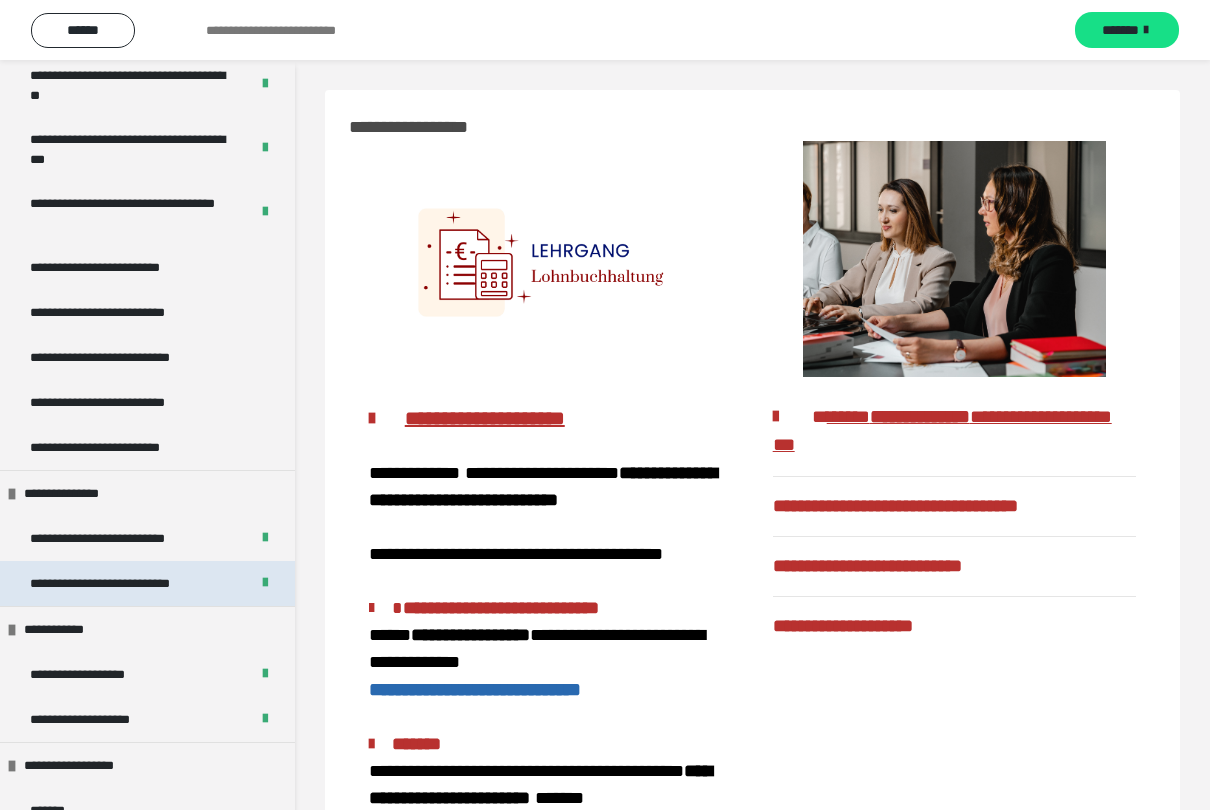 click on "**********" at bounding box center [130, 583] 